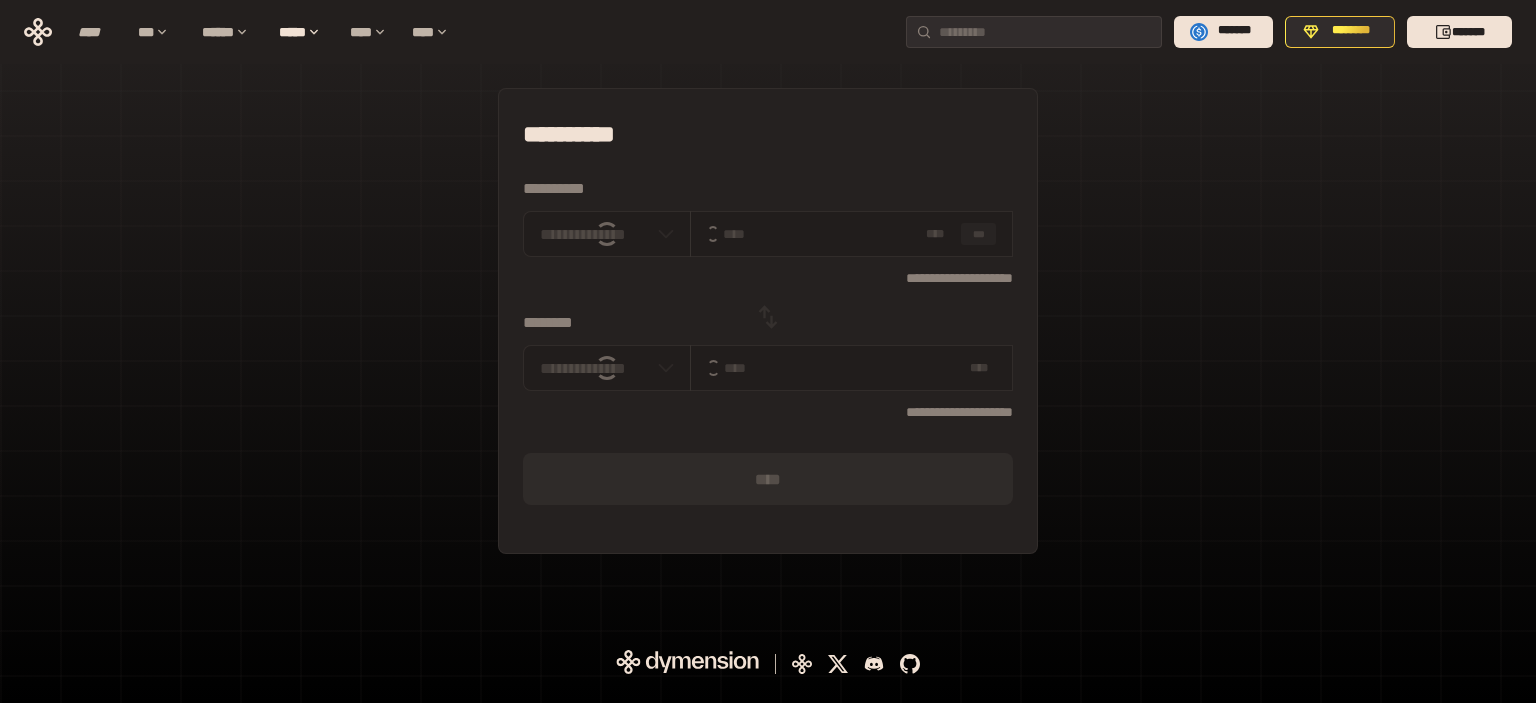 scroll, scrollTop: 0, scrollLeft: 0, axis: both 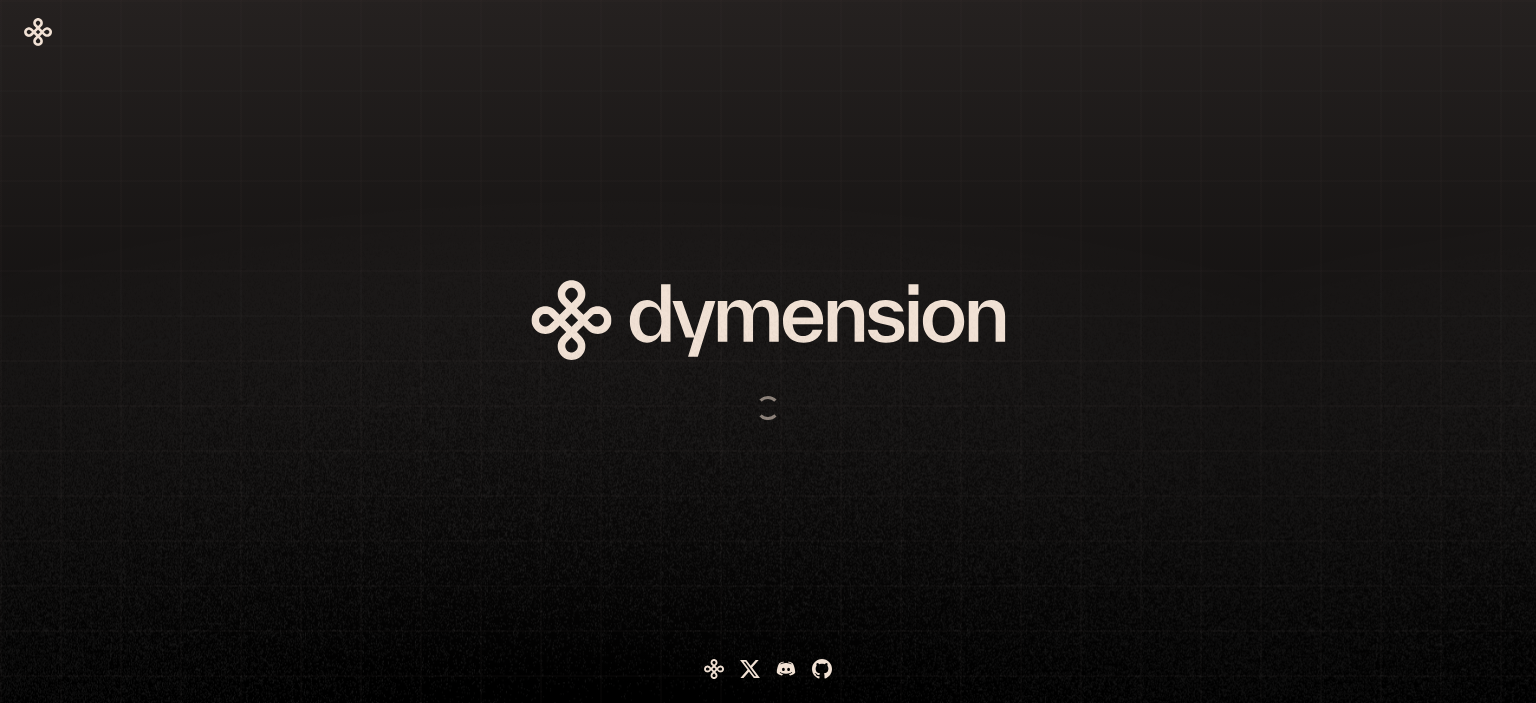 click at bounding box center (668, 351) 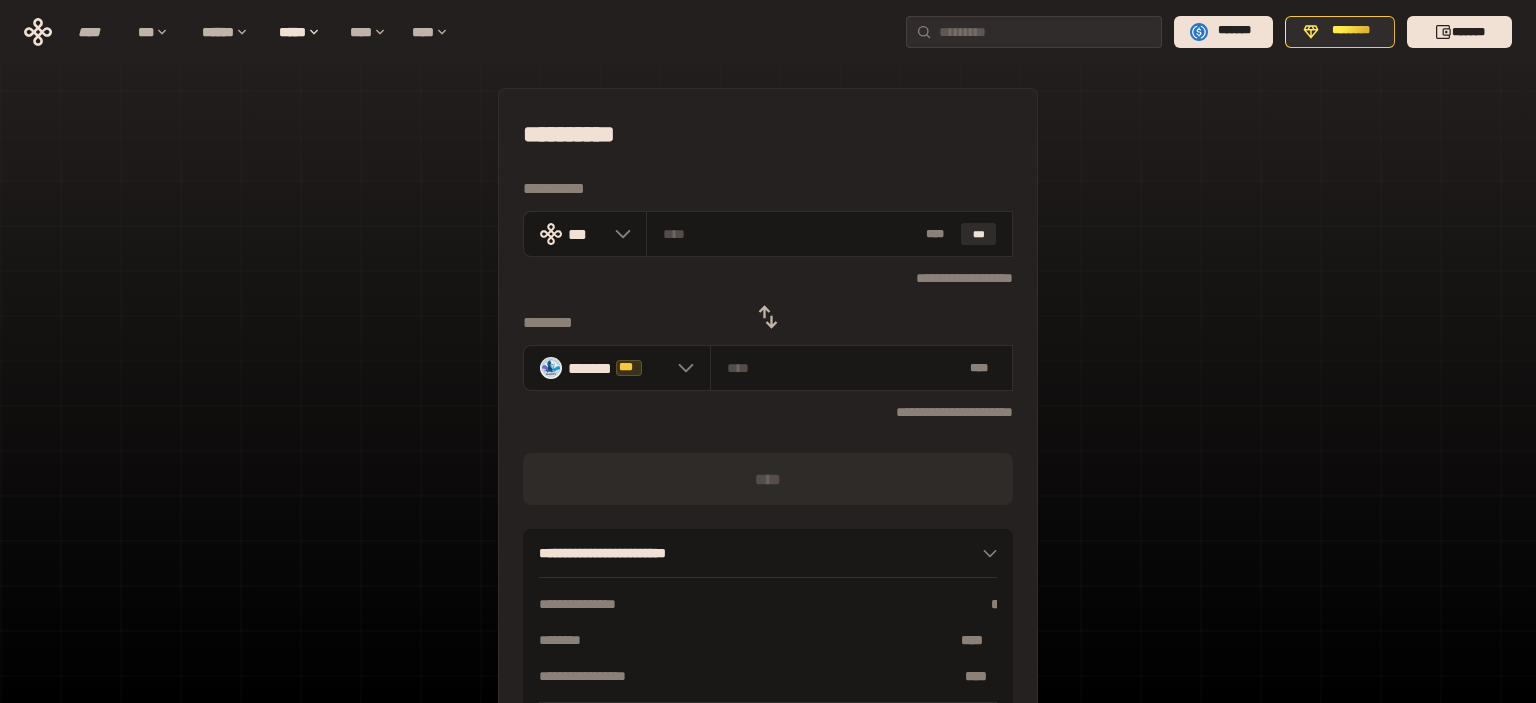 click on "**********" at bounding box center [768, 277] 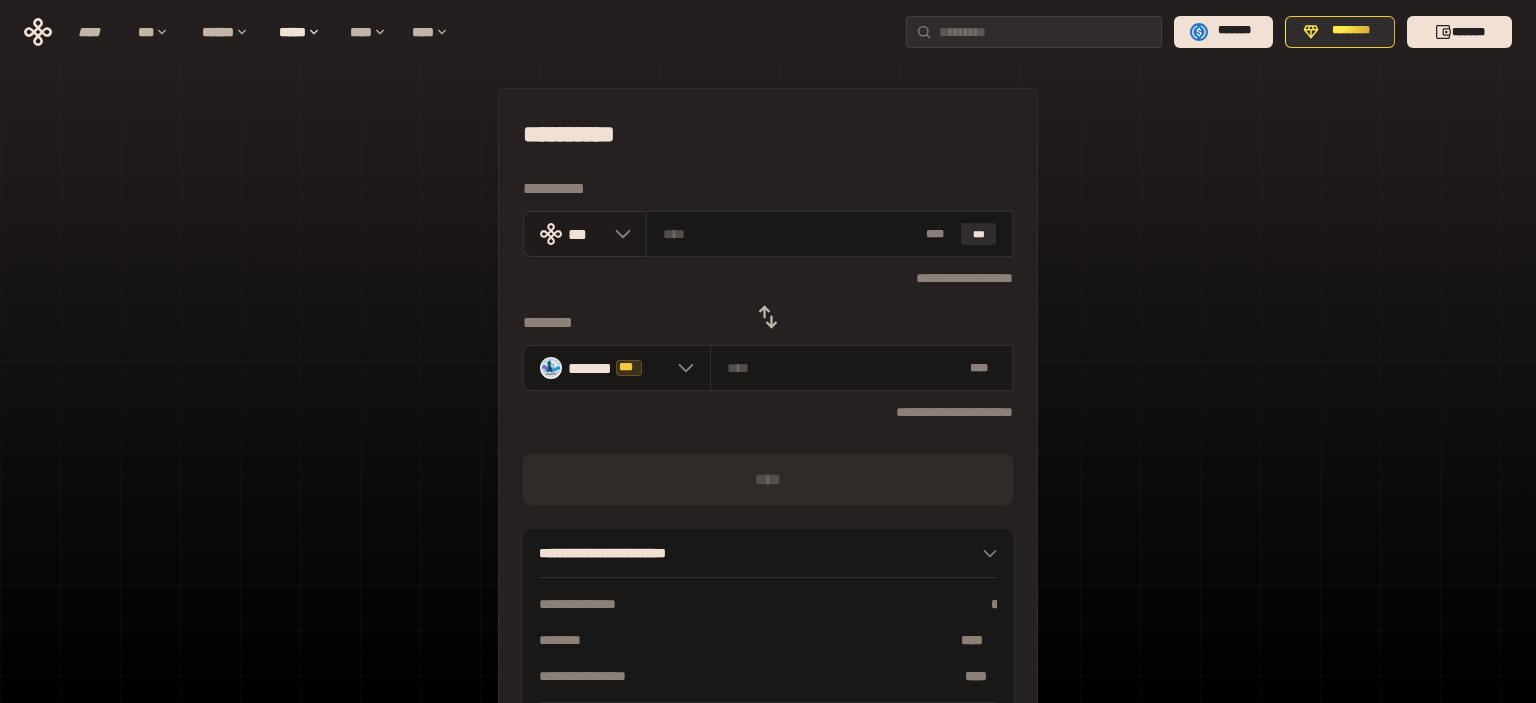 click on "***" at bounding box center [586, 233] 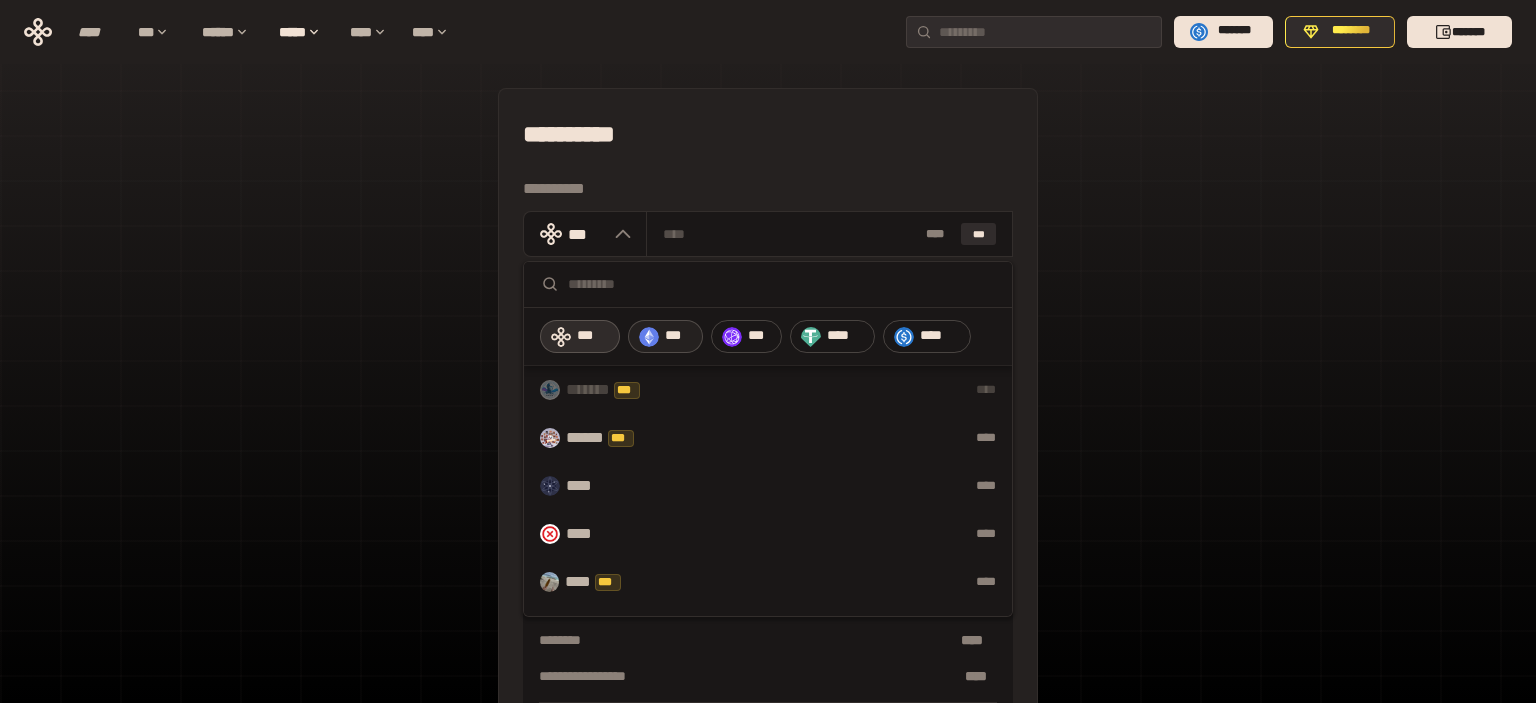 click on "***" at bounding box center [679, 336] 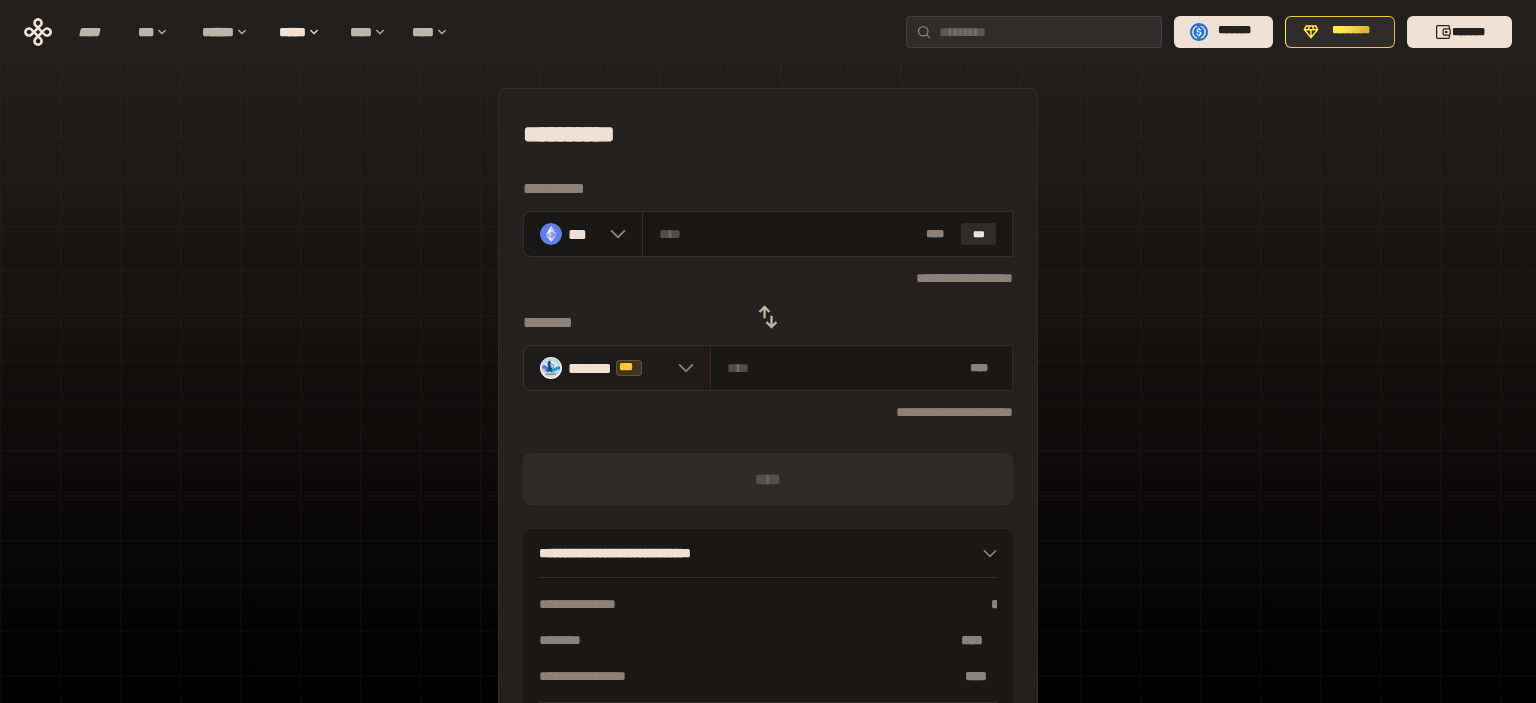 click on "*******   ***" at bounding box center [617, 368] 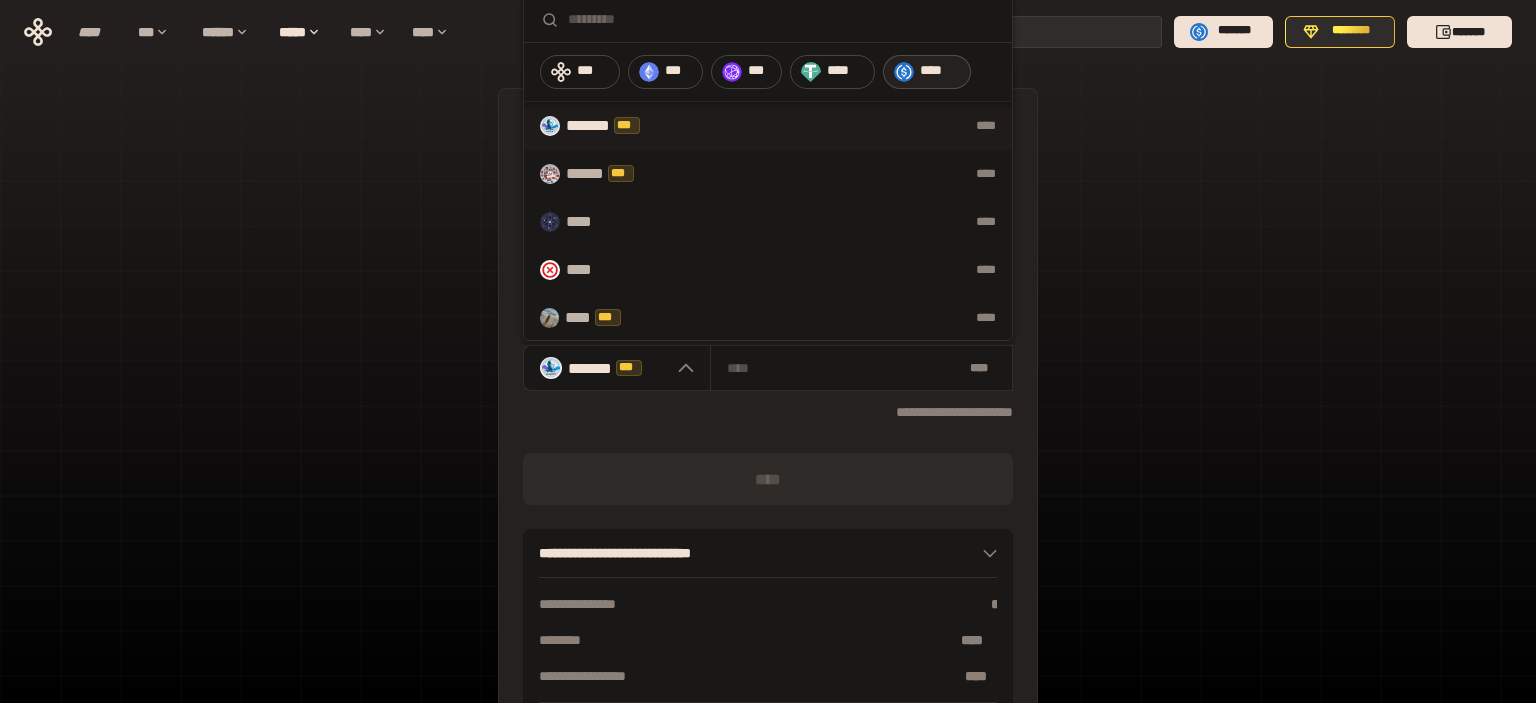 click on "****" at bounding box center [926, 72] 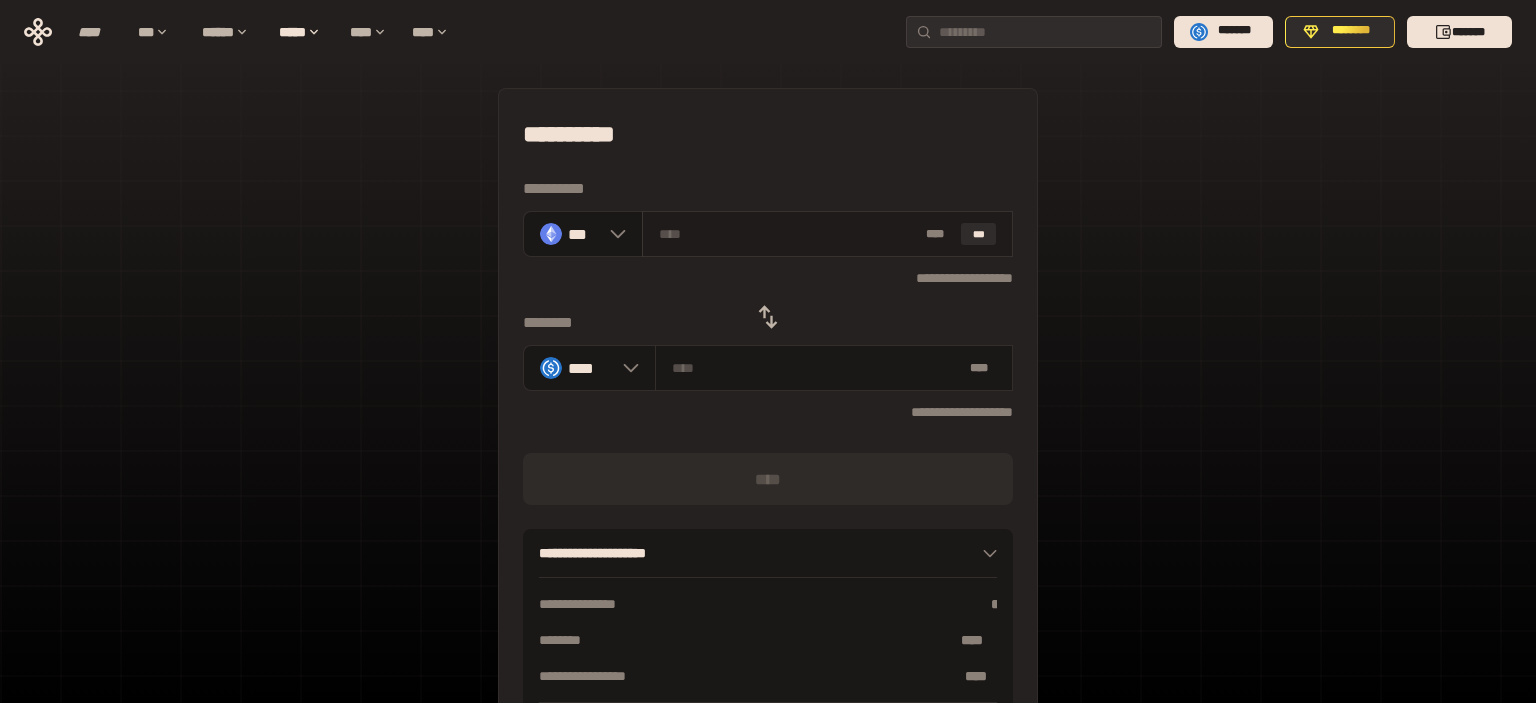 click on "* ** ***" at bounding box center (828, 234) 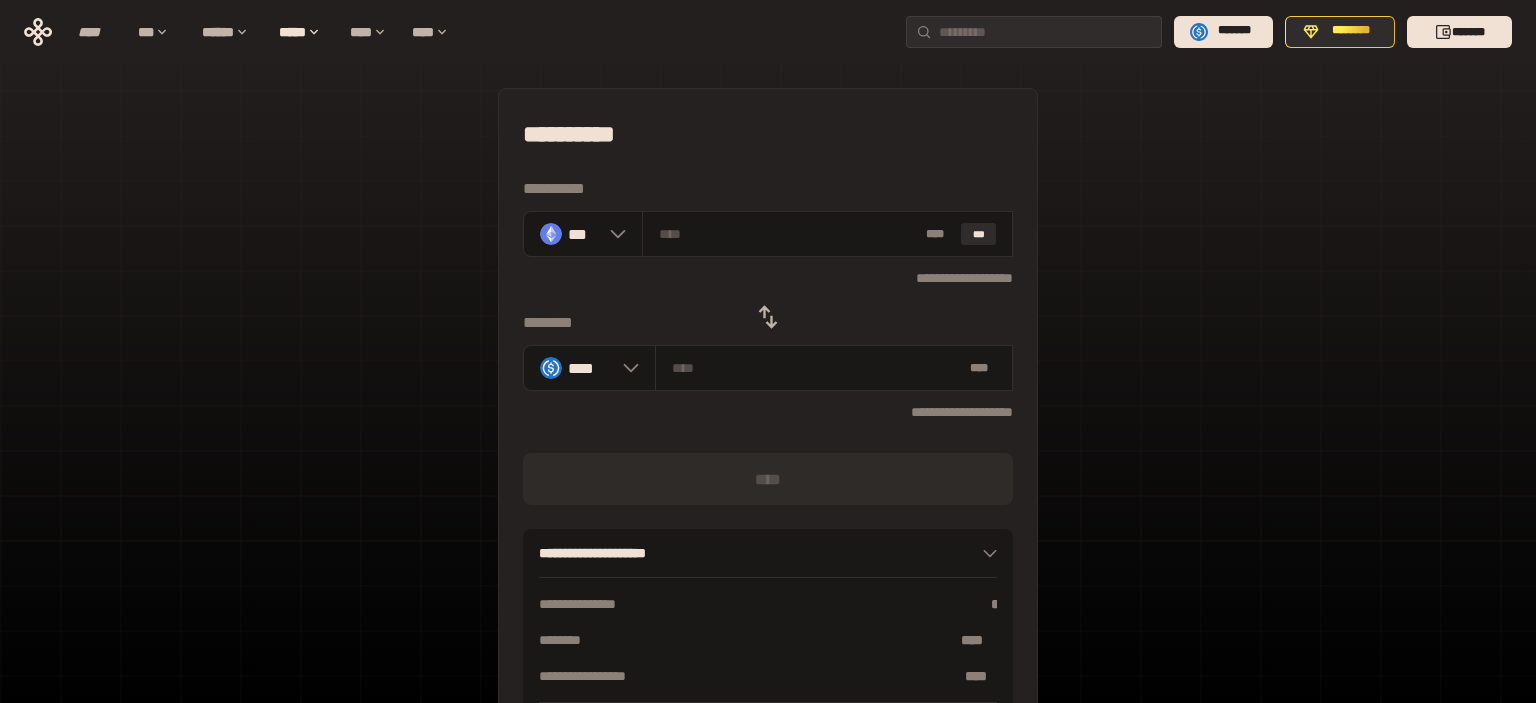 click 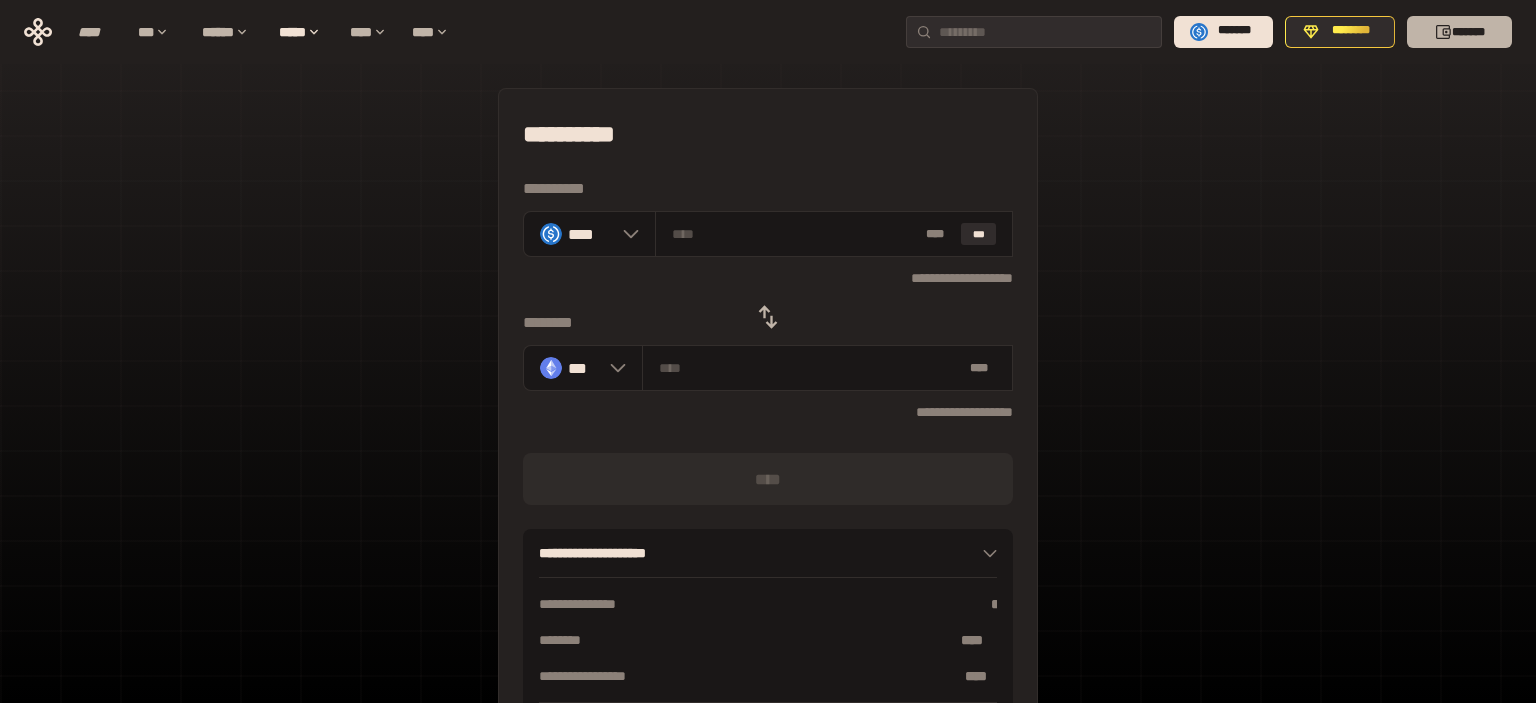 click on "*******" at bounding box center (1459, 32) 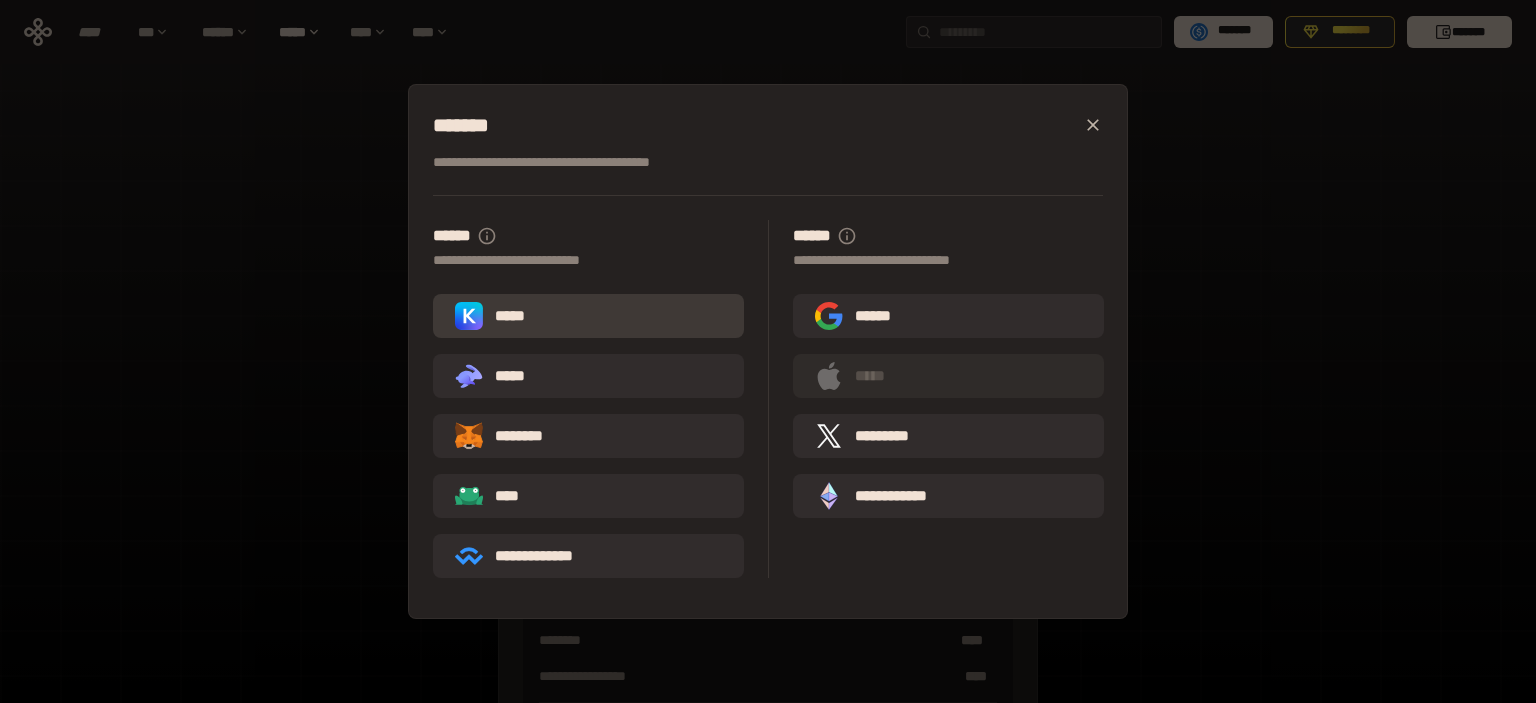 click on "*****" at bounding box center [588, 316] 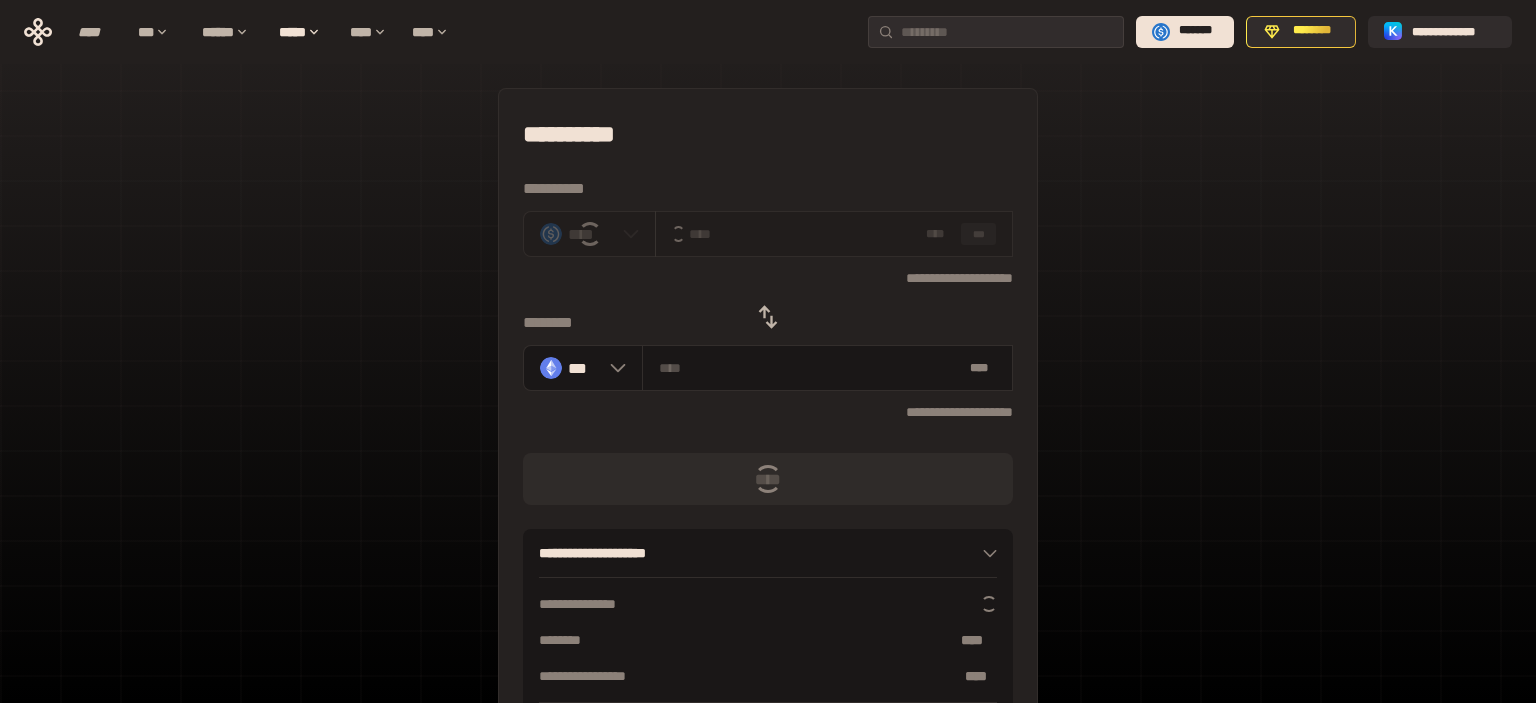 click at bounding box center (678, 234) 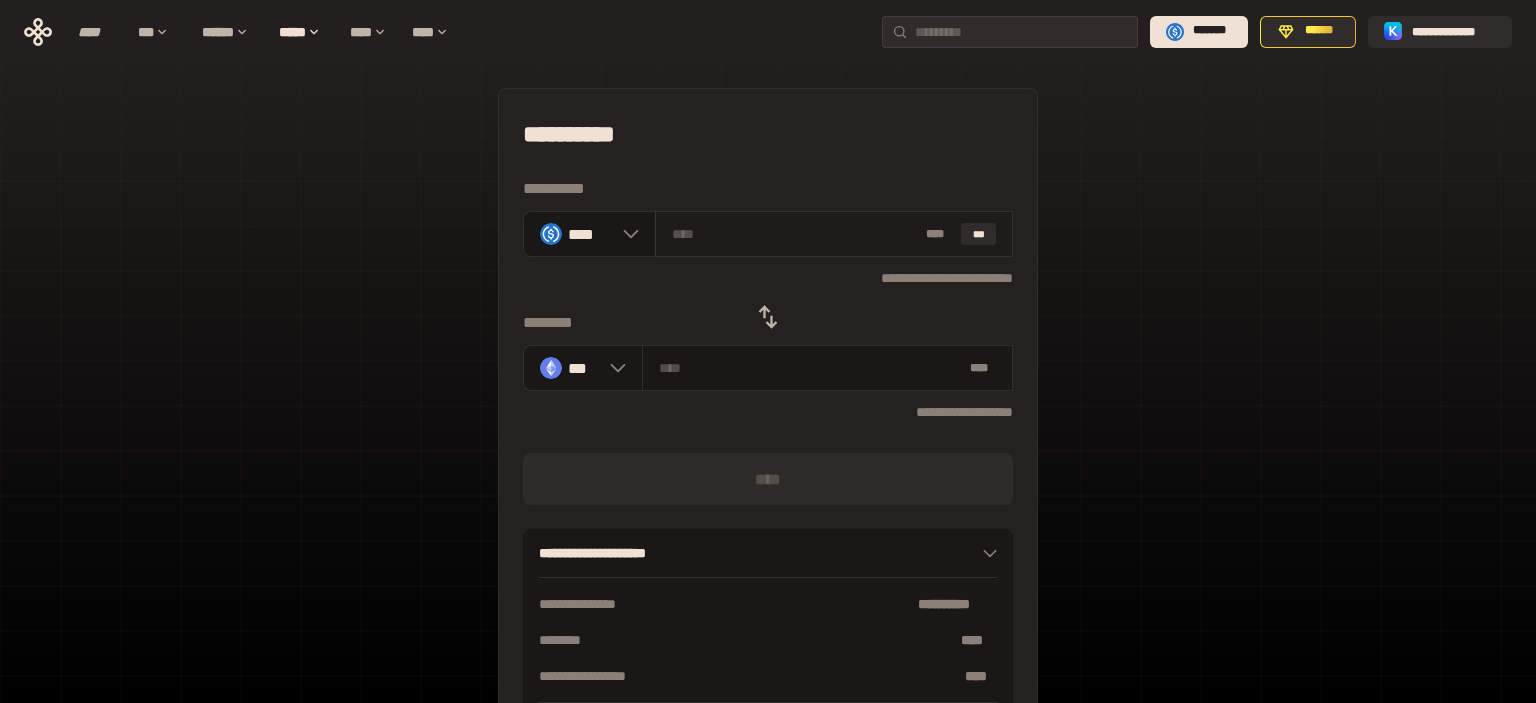 click at bounding box center [795, 234] 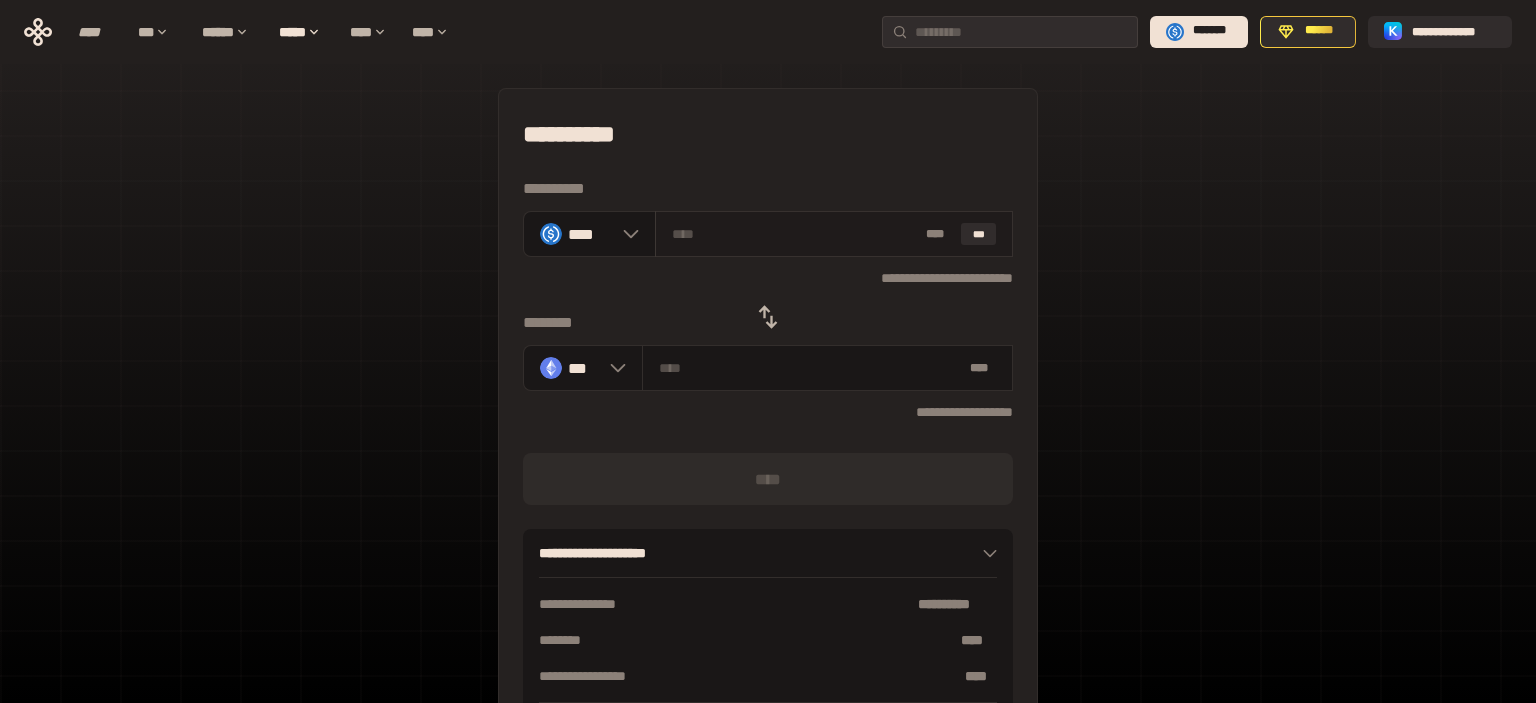 type on "*" 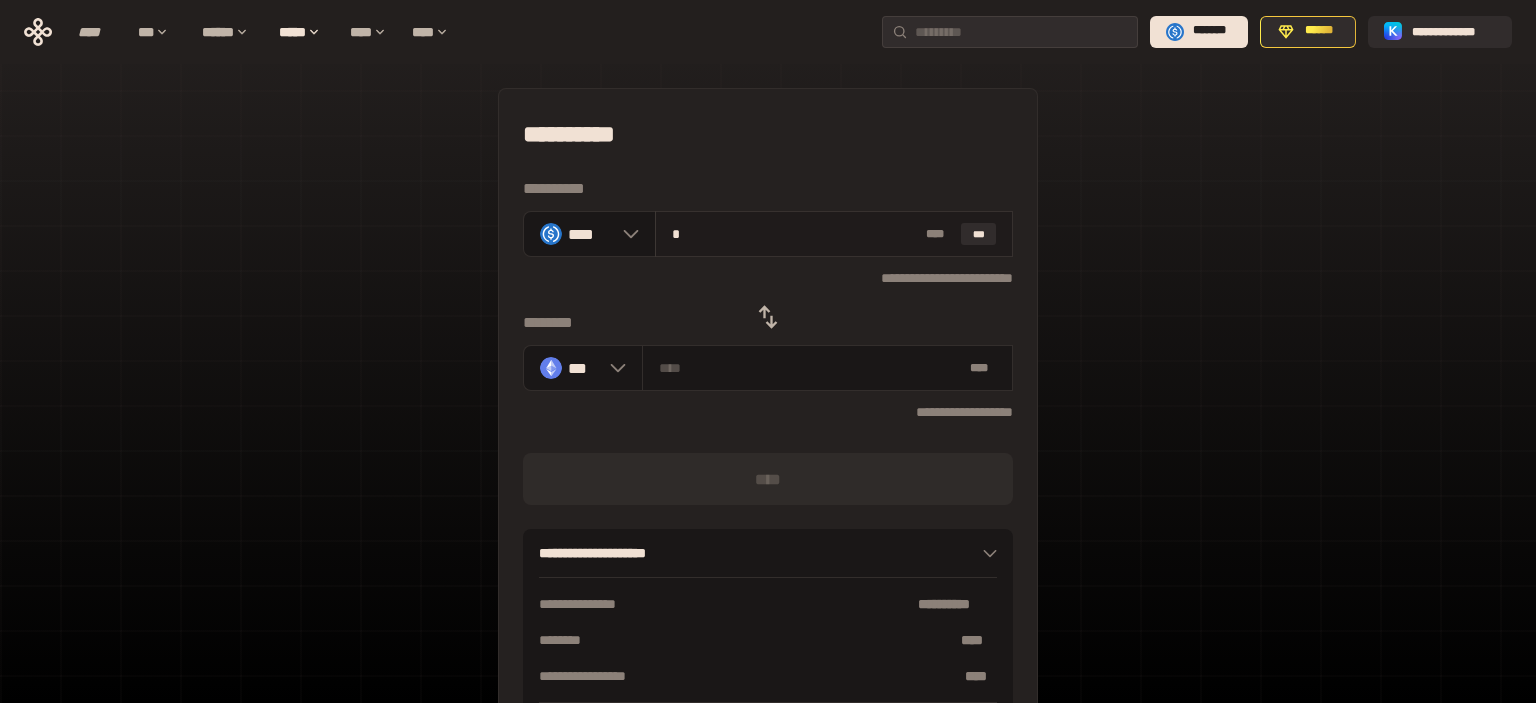 type on "**********" 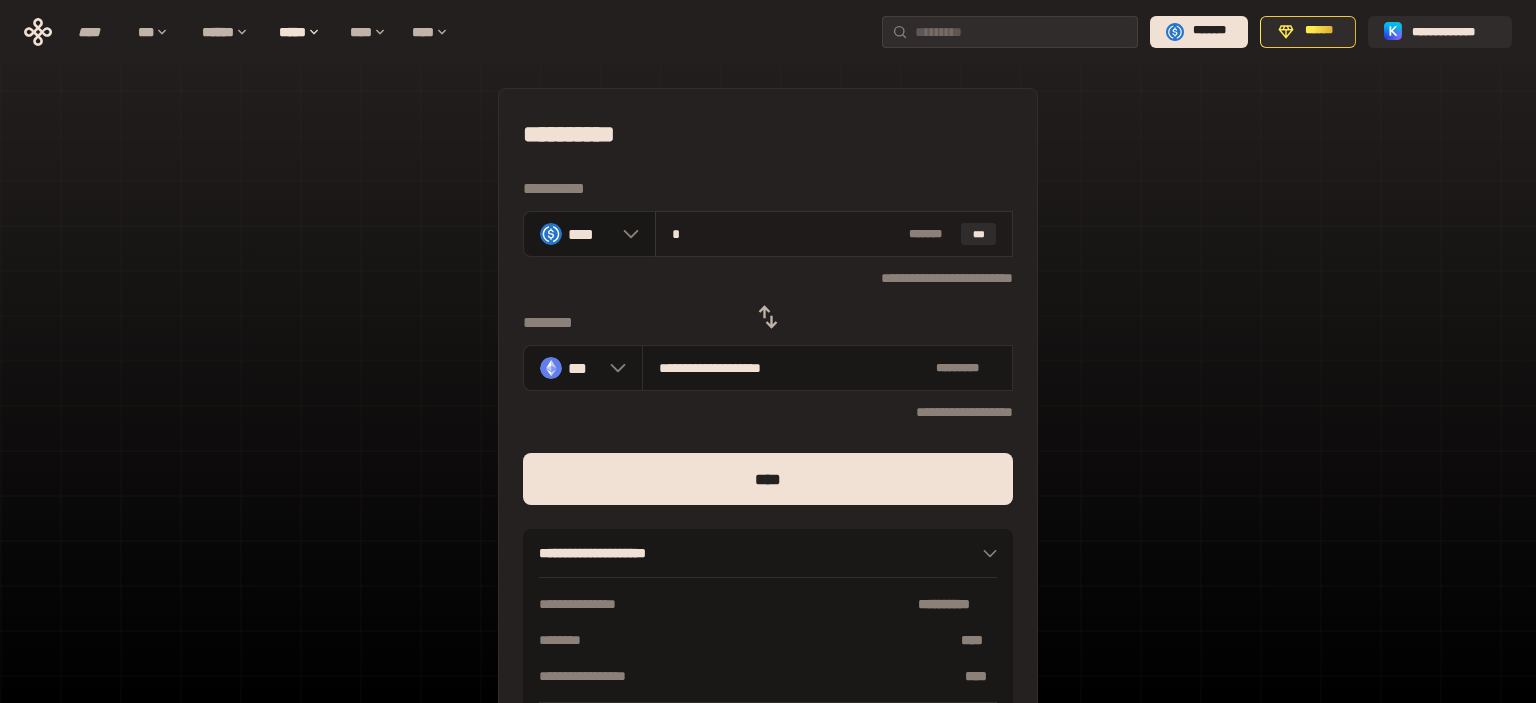 type on "**" 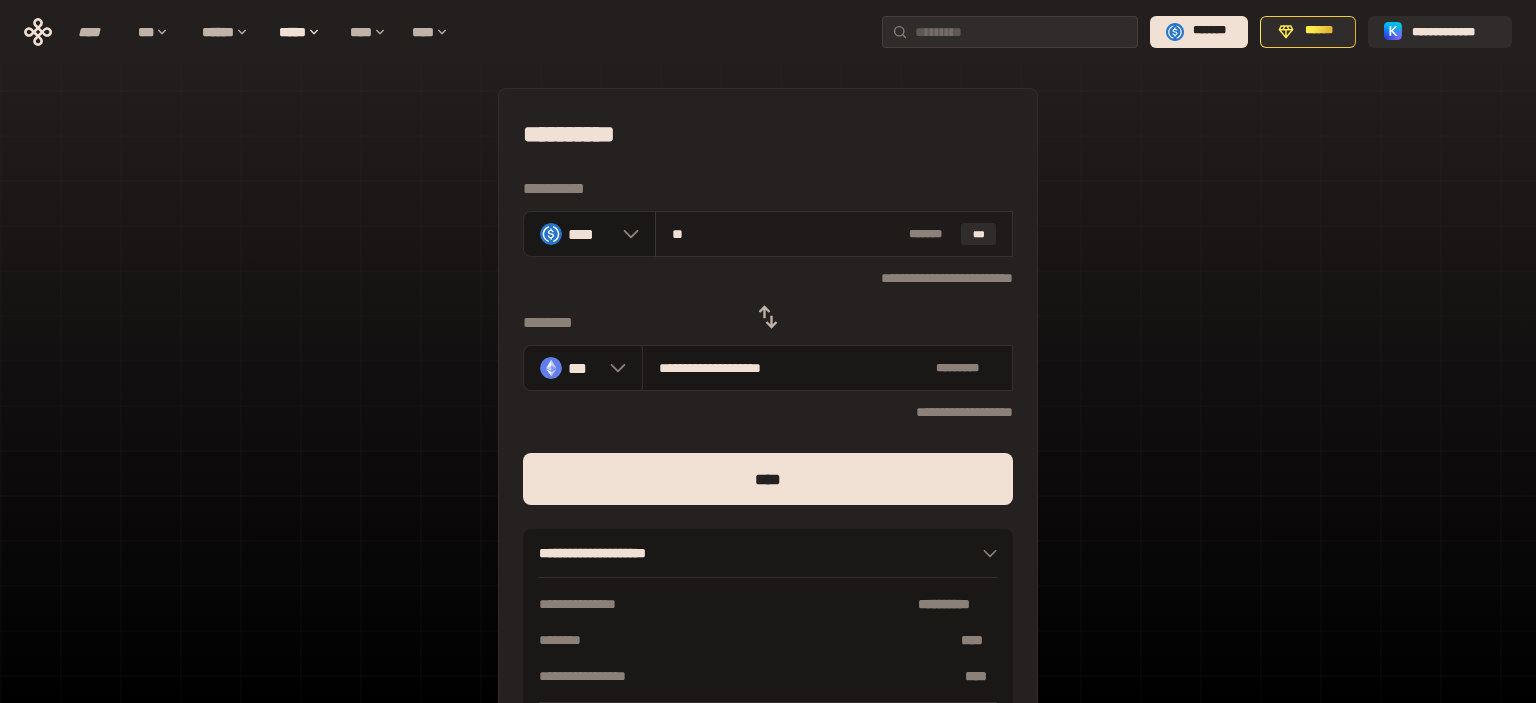 type on "**********" 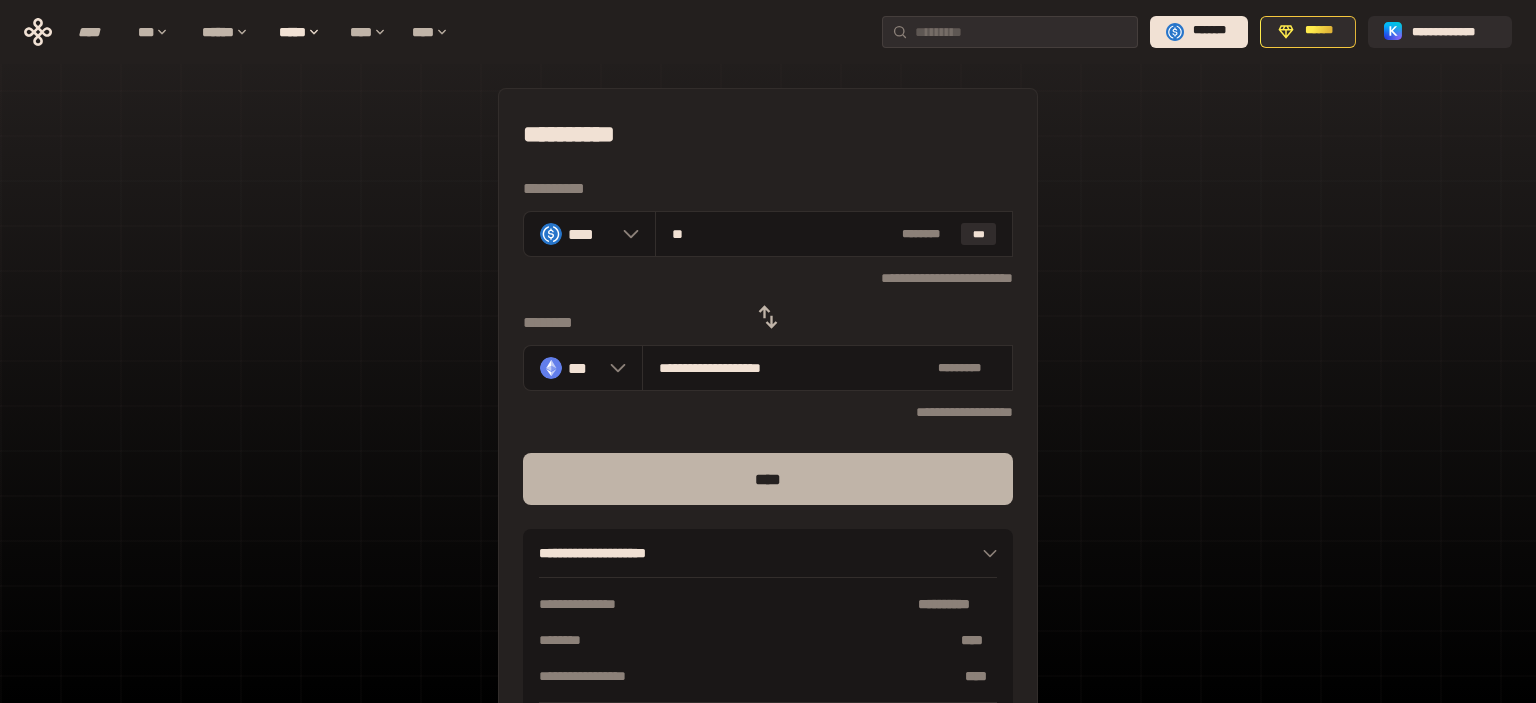 type on "**" 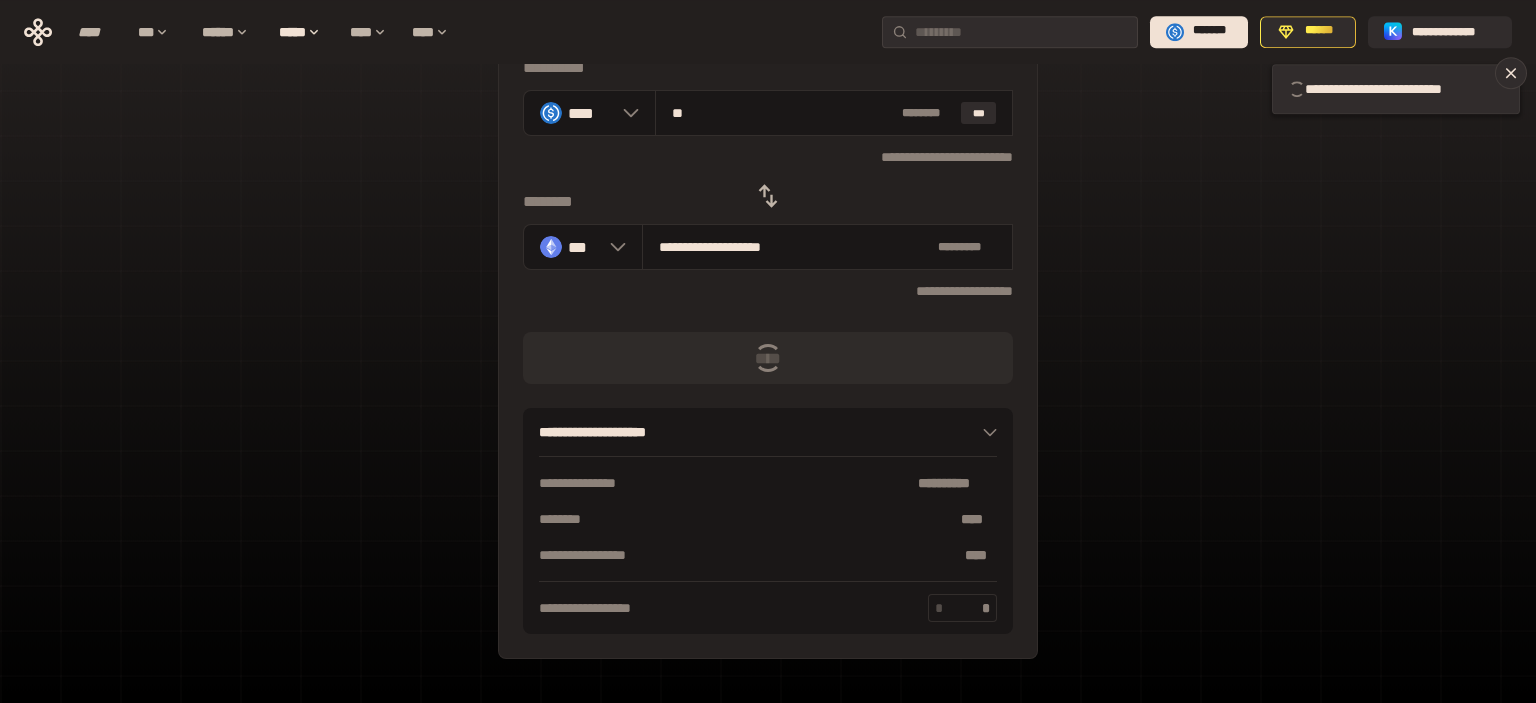 scroll, scrollTop: 122, scrollLeft: 0, axis: vertical 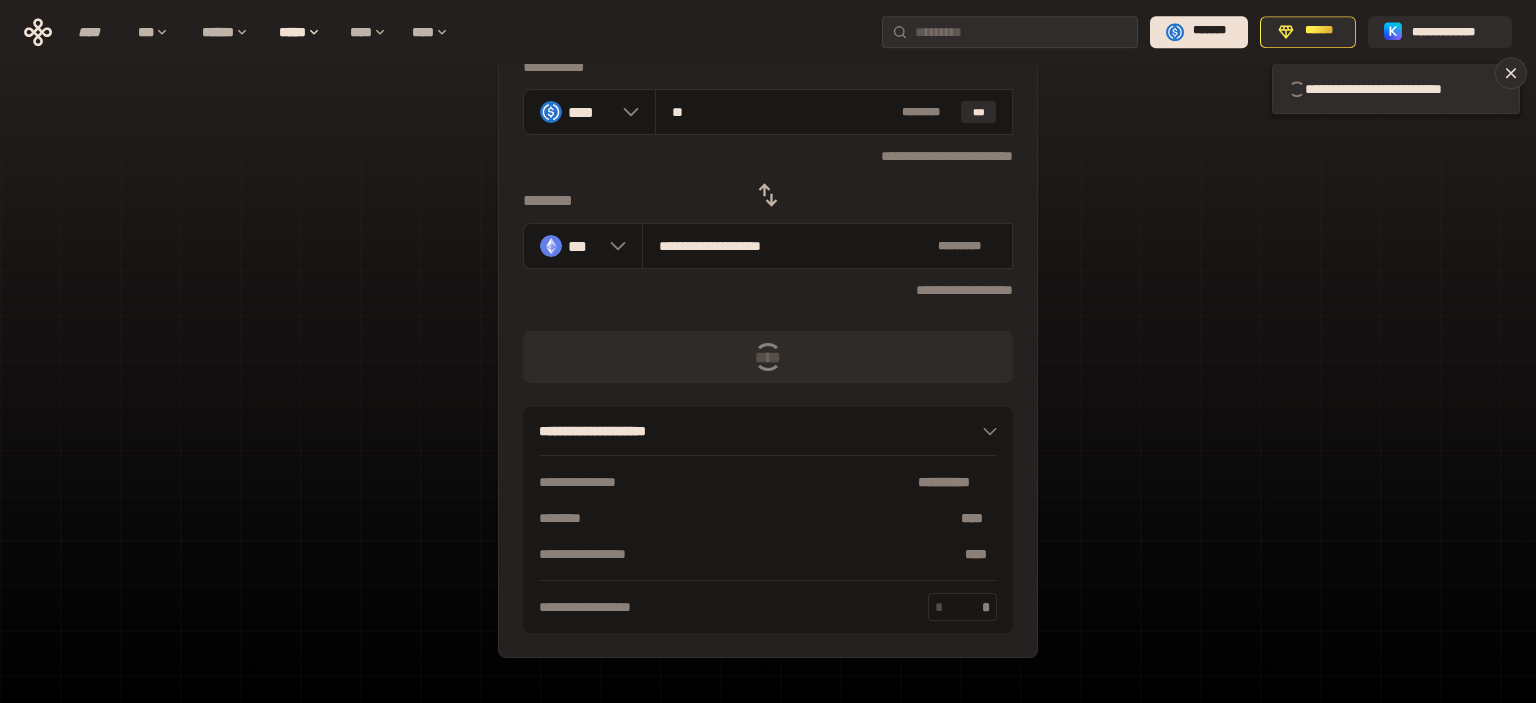 click on "*" at bounding box center [962, 607] 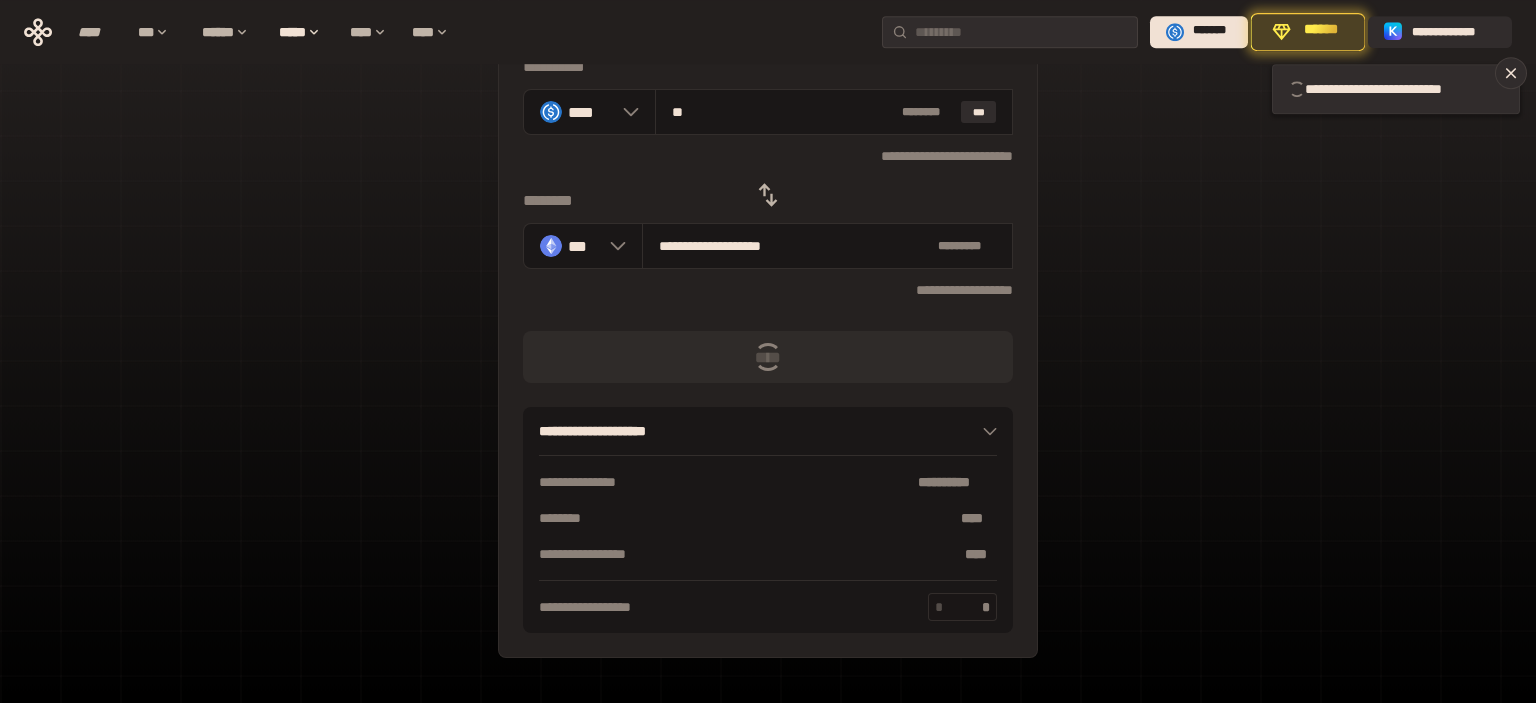 click at bounding box center (958, 607) 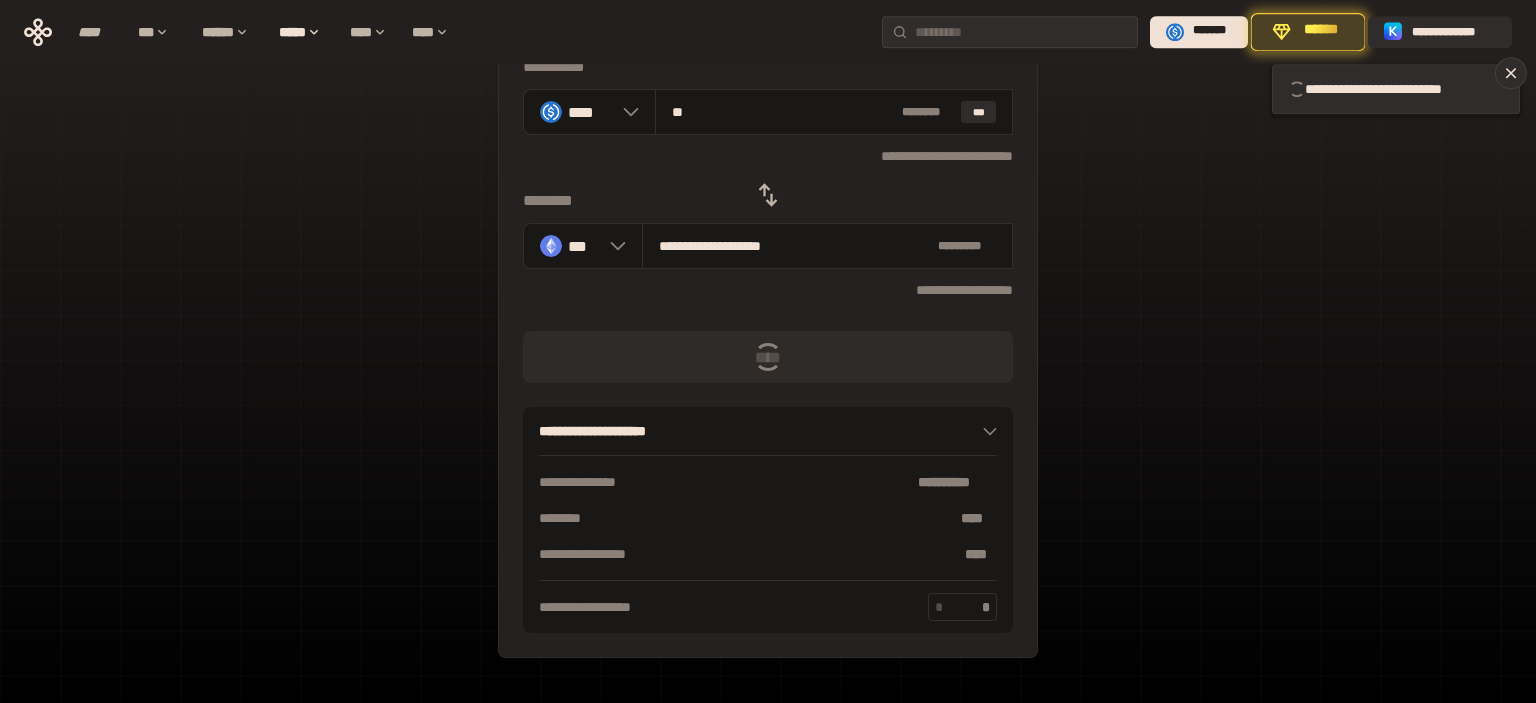 type on "*" 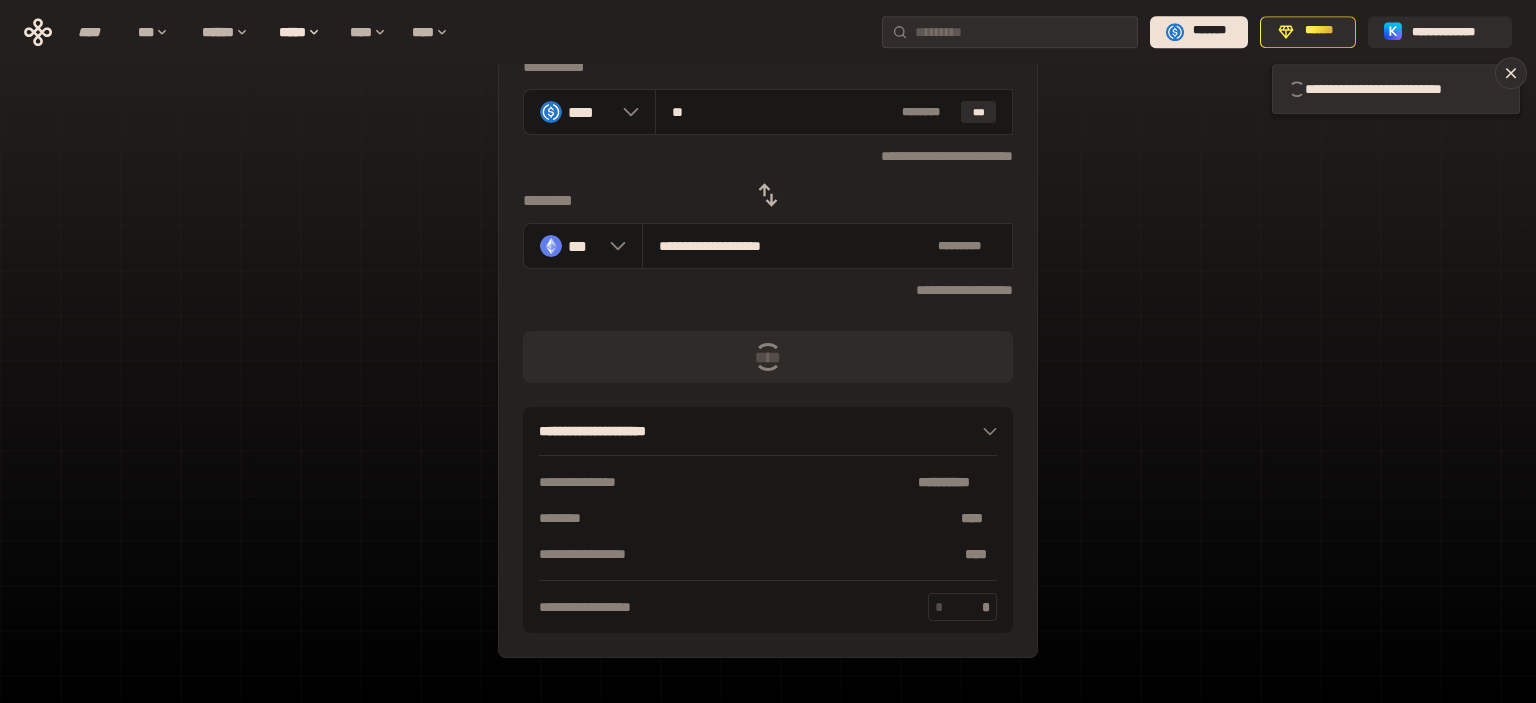 click on "[FIRST] [LAST] [PHONE] [STREET] [NUMBER] [CITY], [STATE] [POSTAL_CODE] [COUNTRY] [FIRST] [LAST] [PHONE] [STREET] [NUMBER] [CITY], [STATE] [POSTAL_CODE] [COUNTRY]" at bounding box center (768, 322) 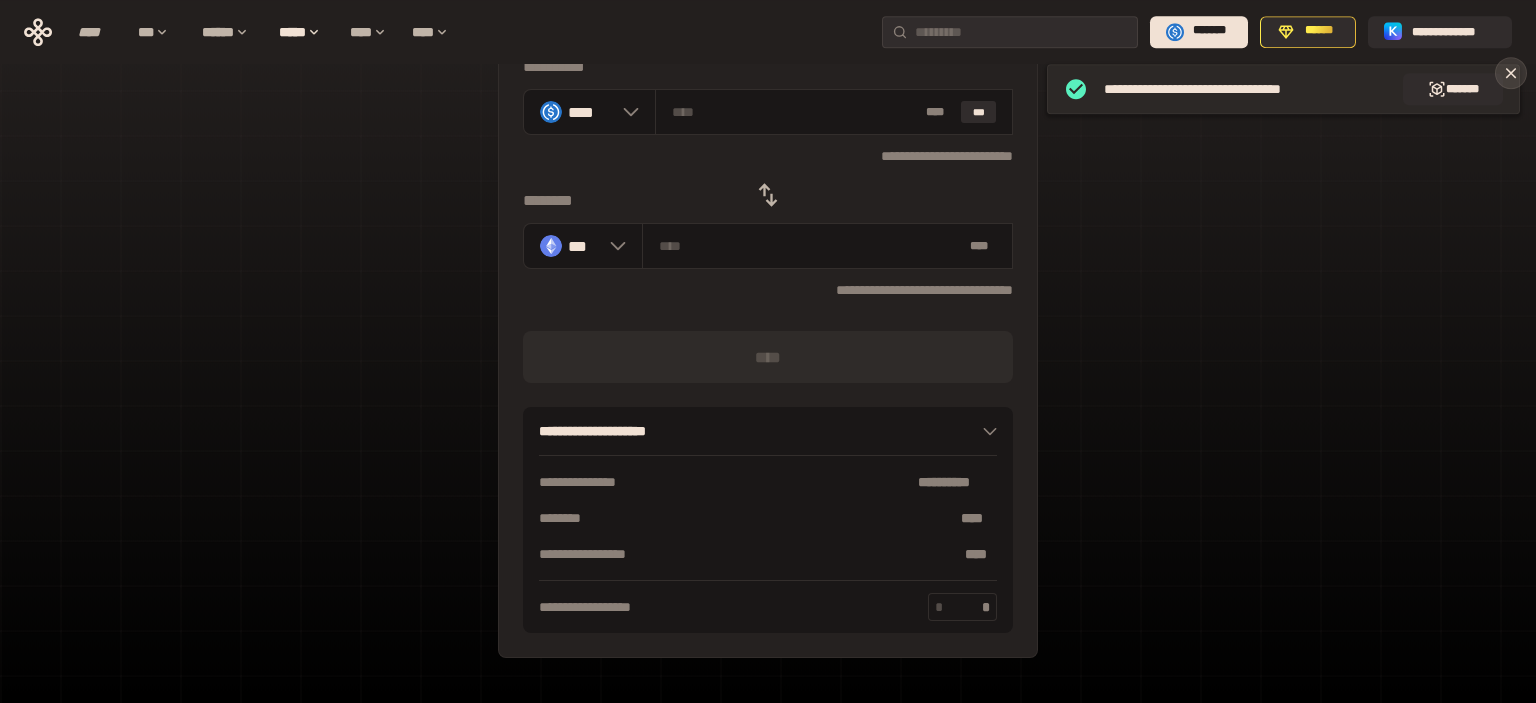 click 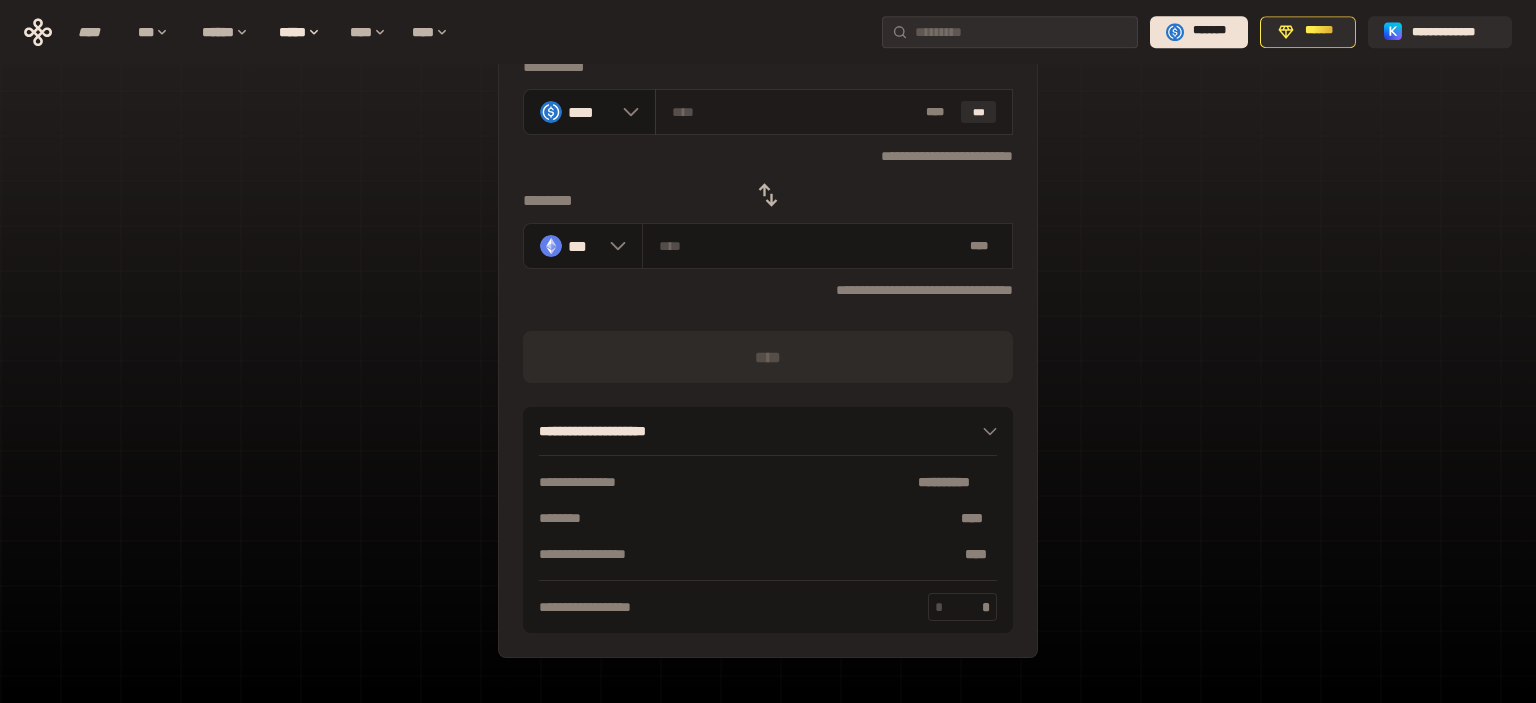 click at bounding box center (795, 112) 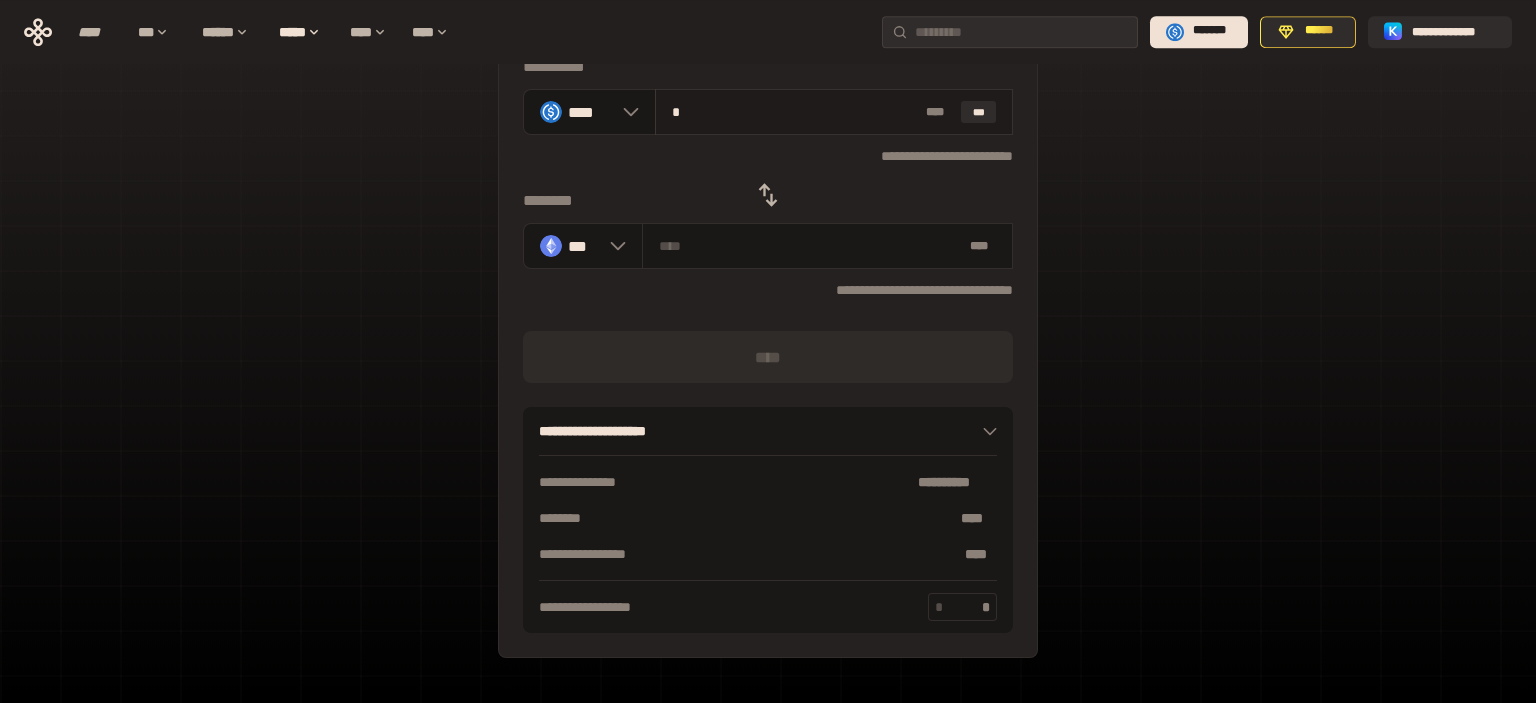 type on "**********" 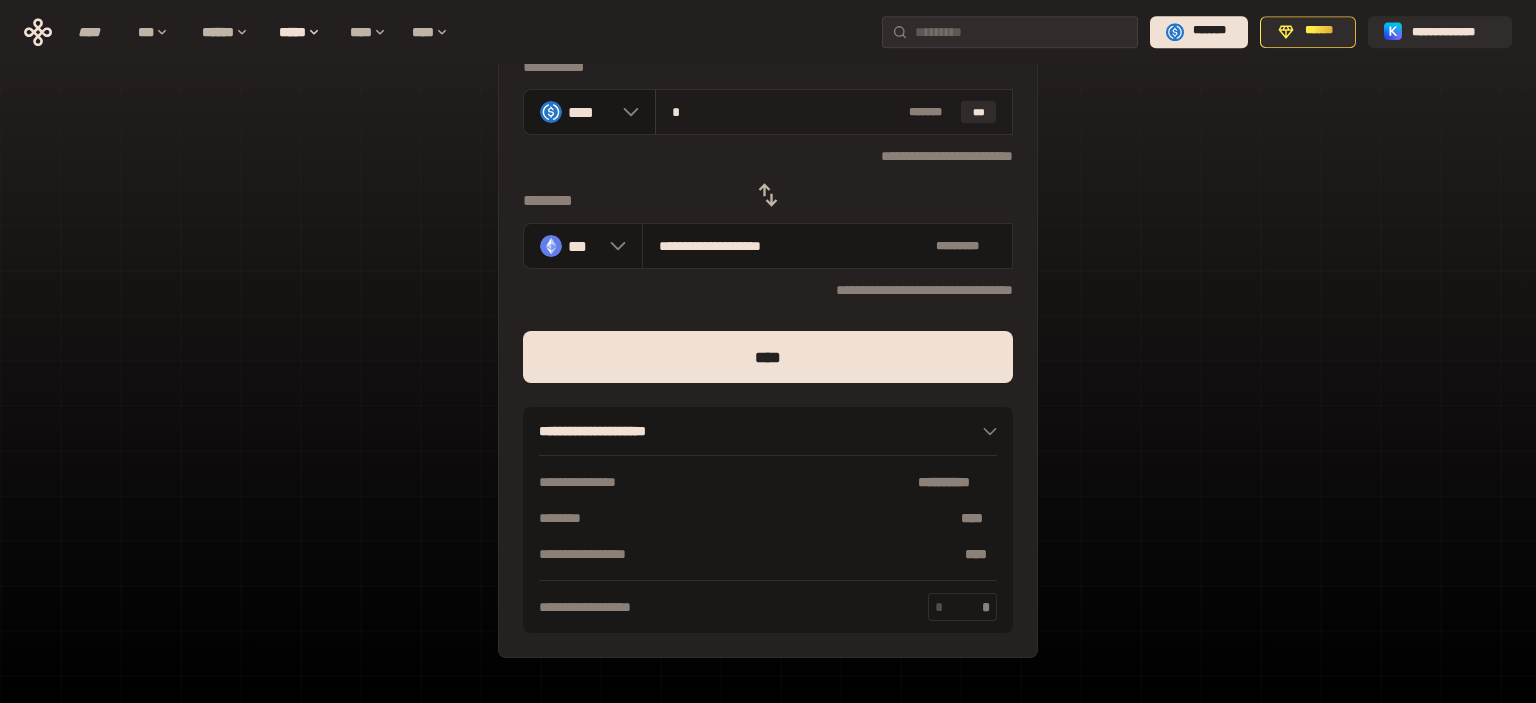 type on "**" 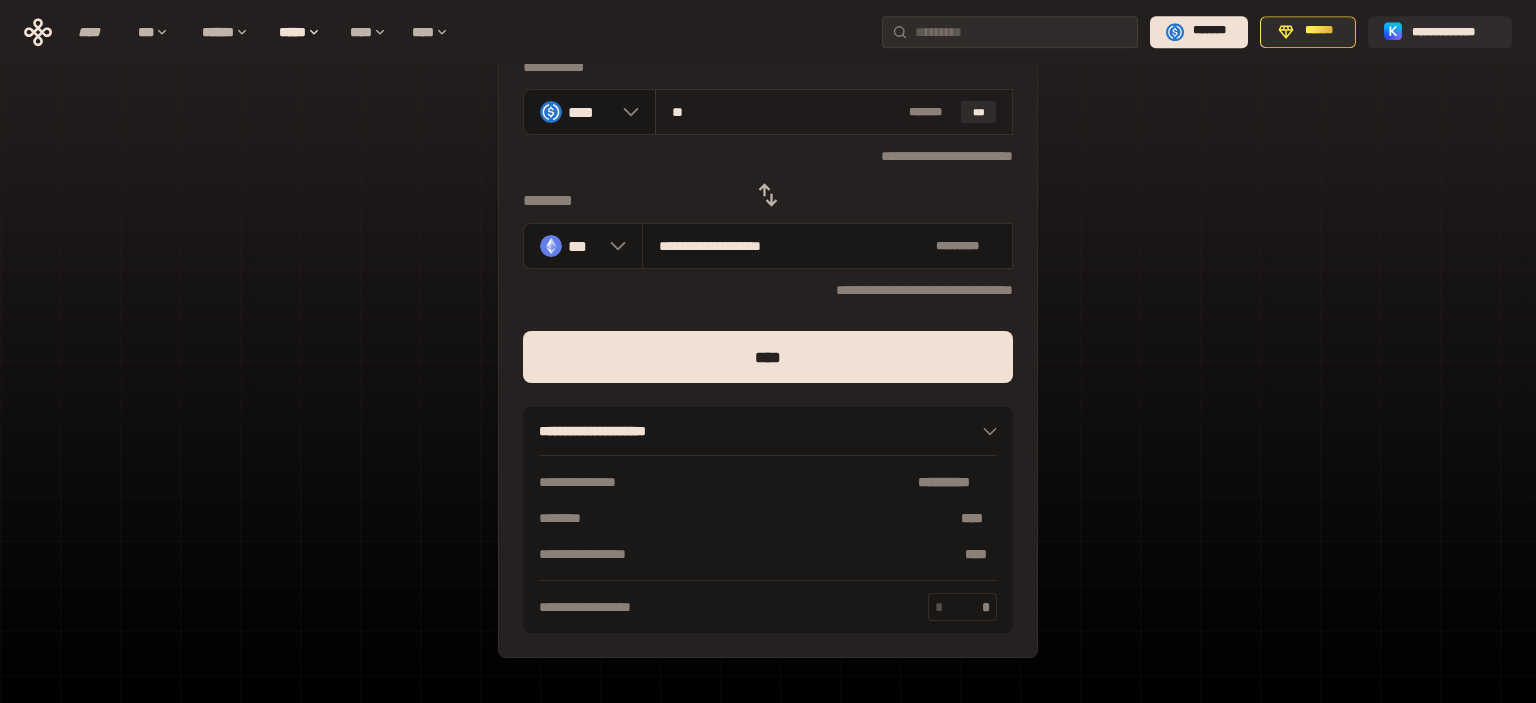 type on "**********" 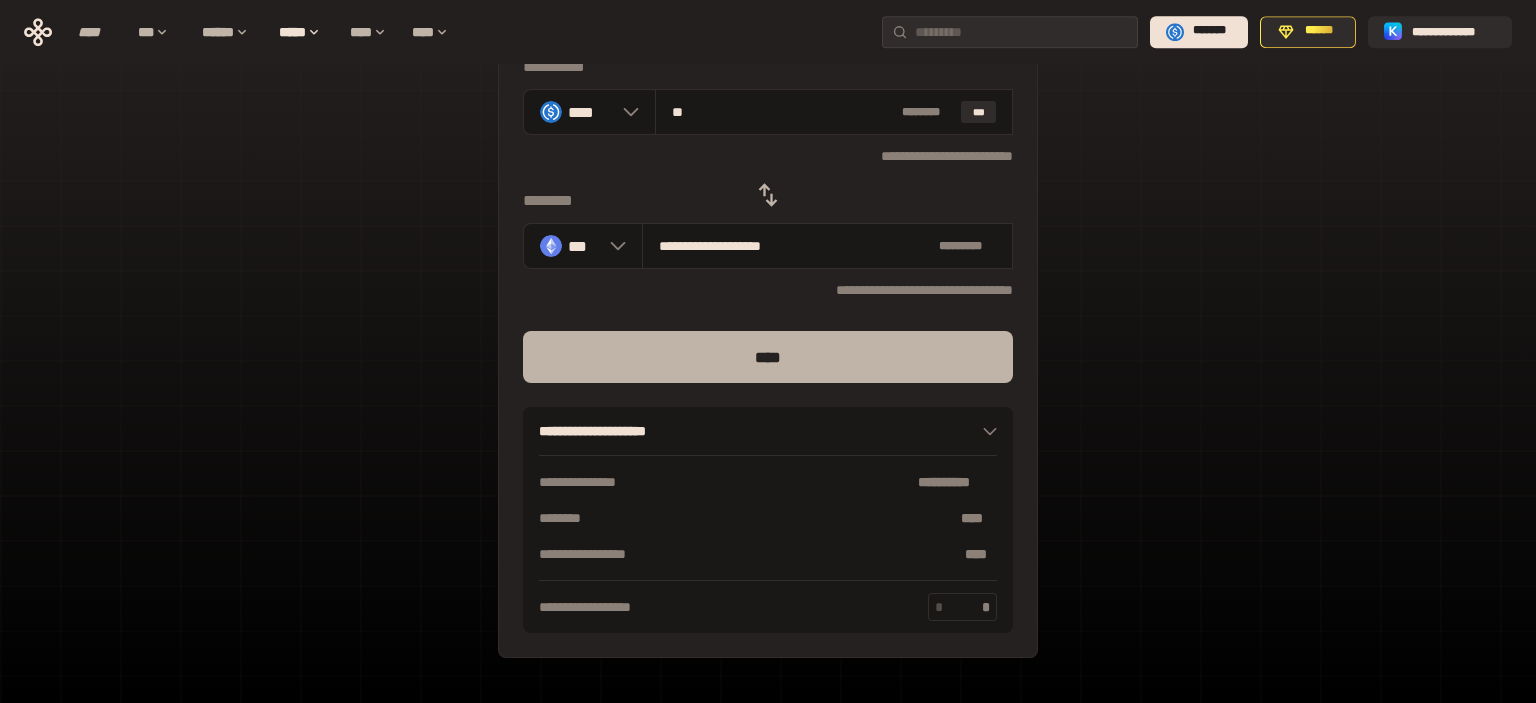 type on "**" 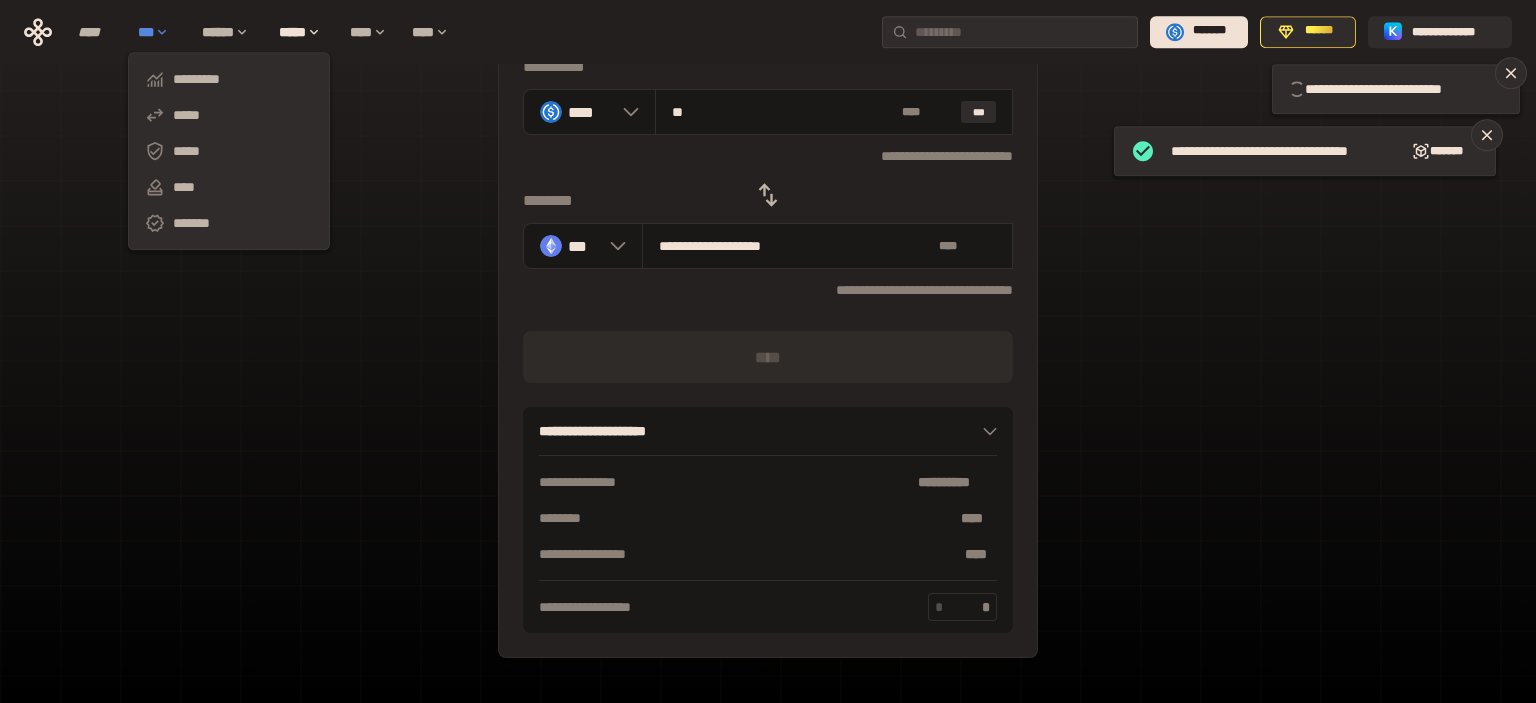 type 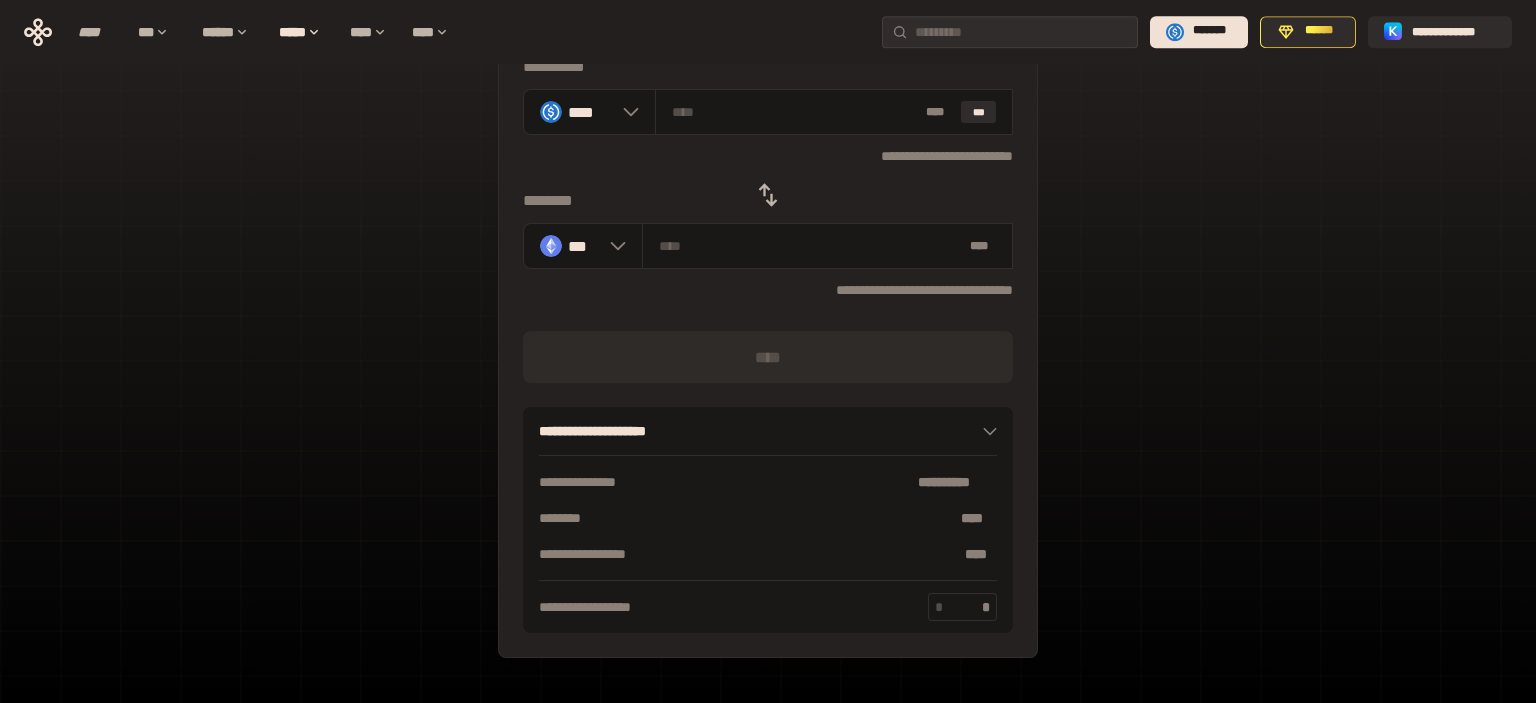 click 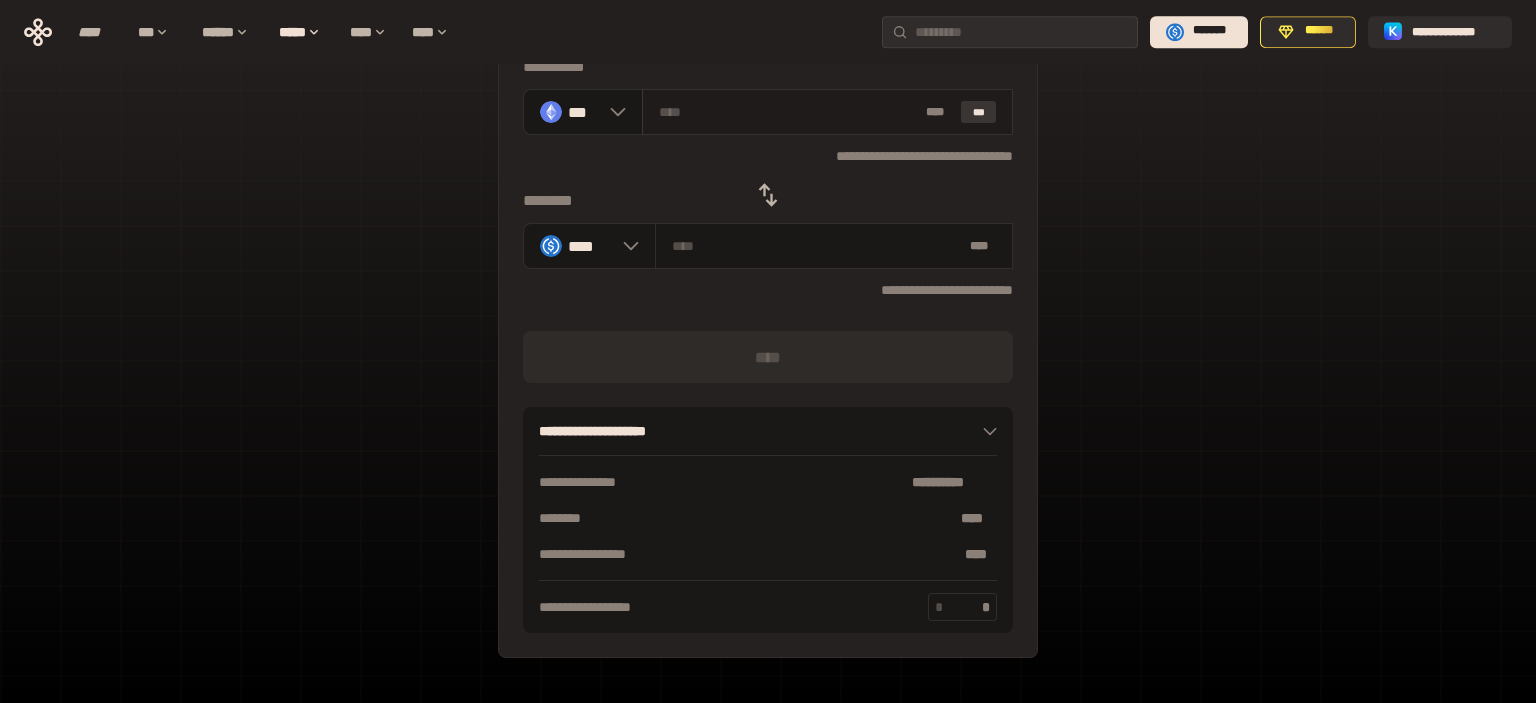 click on "***" at bounding box center (979, 112) 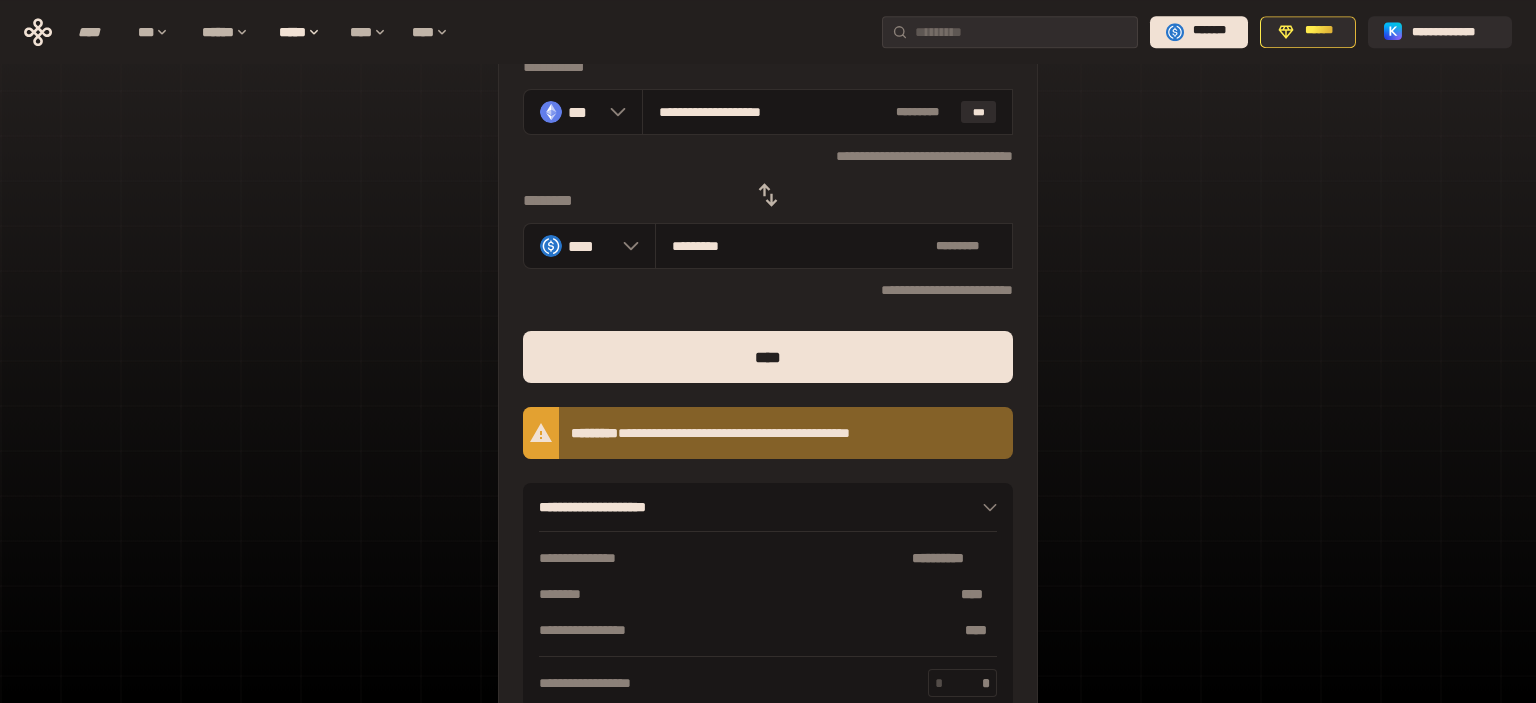 click on "[FIRST] [LAST] [PHONE] [STREET] [NUMBER] [CITY], [STATE] [POSTAL_CODE] [COUNTRY] [FIRST] [LAST] [PHONE] [STREET] [NUMBER] [CITY], [STATE] [POSTAL_CODE] [COUNTRY] [FIRST] [LAST] [PHONE] [STREET] [NUMBER] [CITY], [STATE] [POSTAL_CODE] [COUNTRY] [FIRST] [LAST] [PHONE] [STREET] [NUMBER] [CITY], [STATE] [POSTAL_CODE] [COUNTRY]" at bounding box center [768, 360] 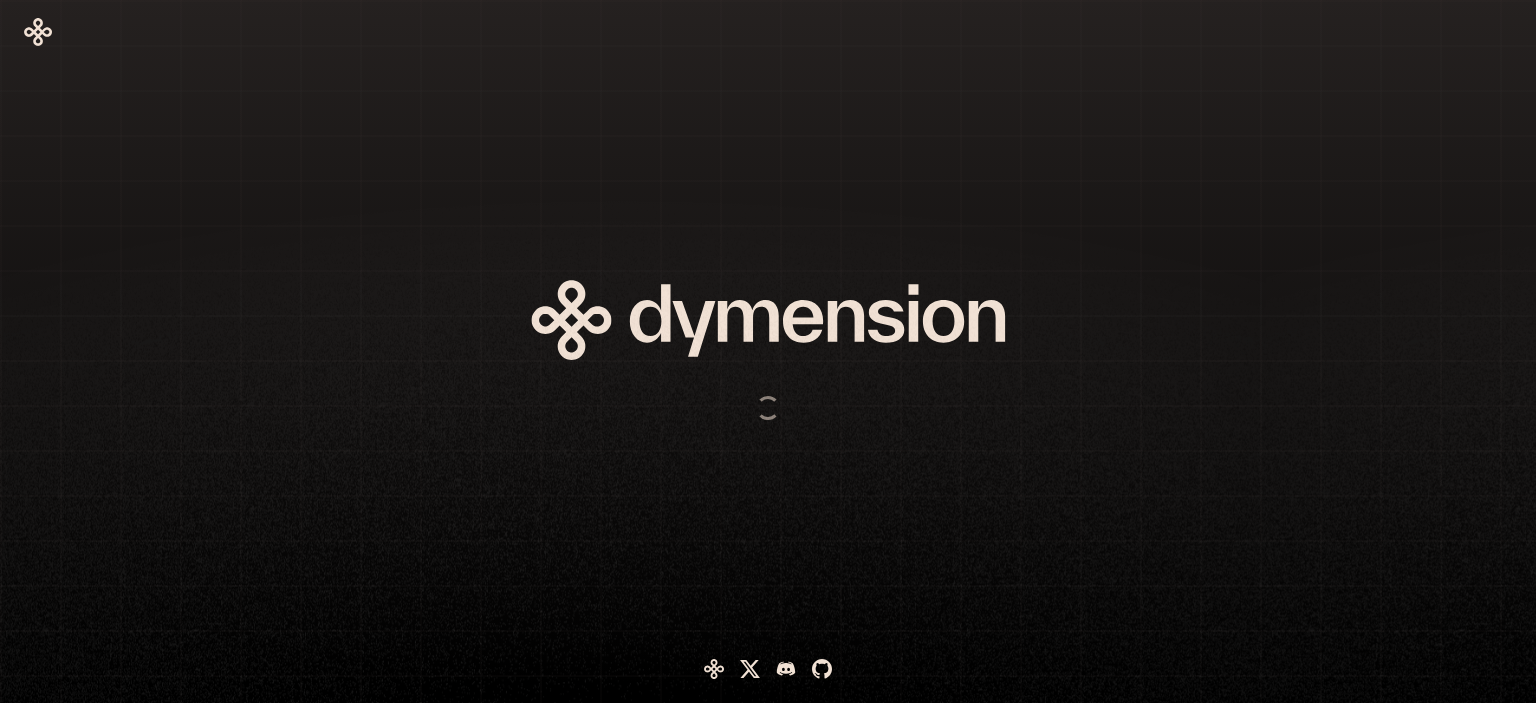 scroll, scrollTop: 0, scrollLeft: 0, axis: both 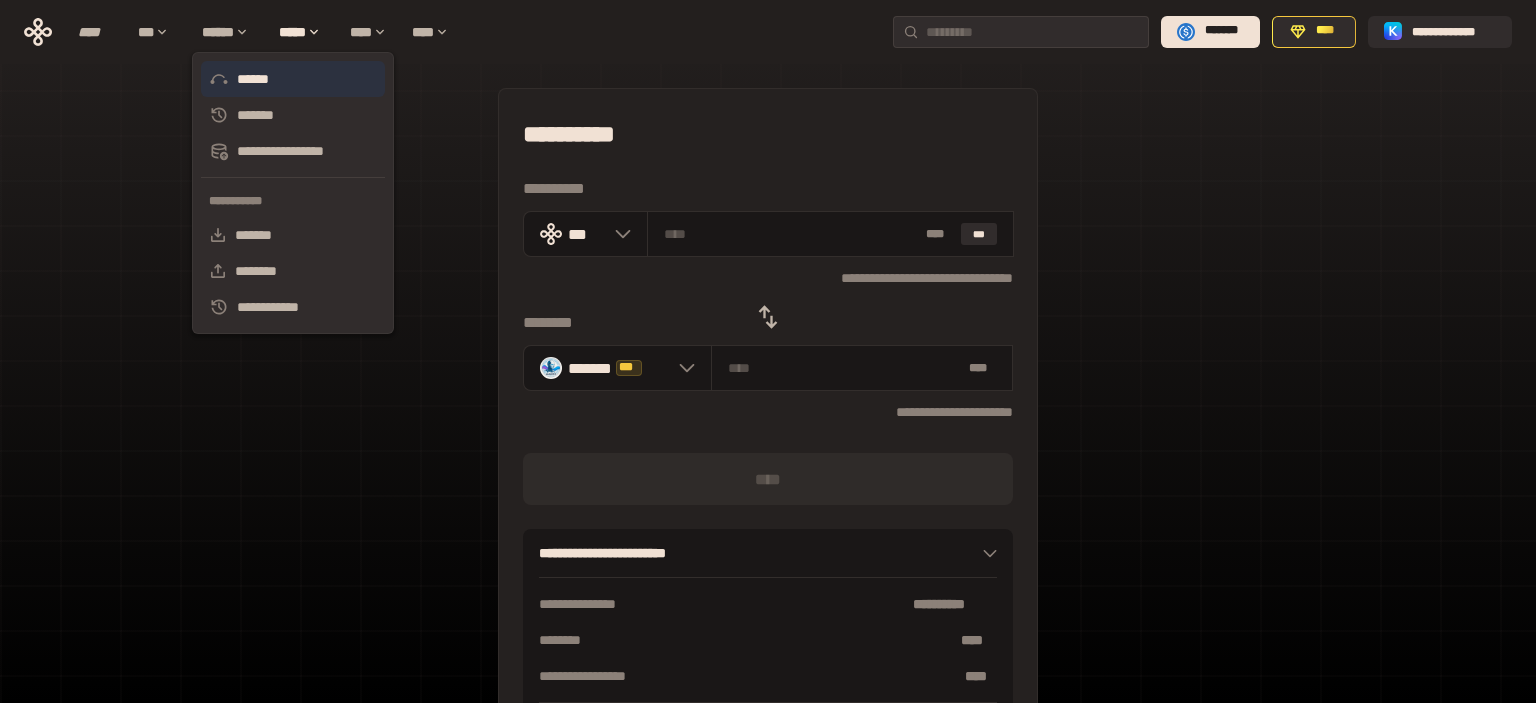 click on "******" at bounding box center [293, 79] 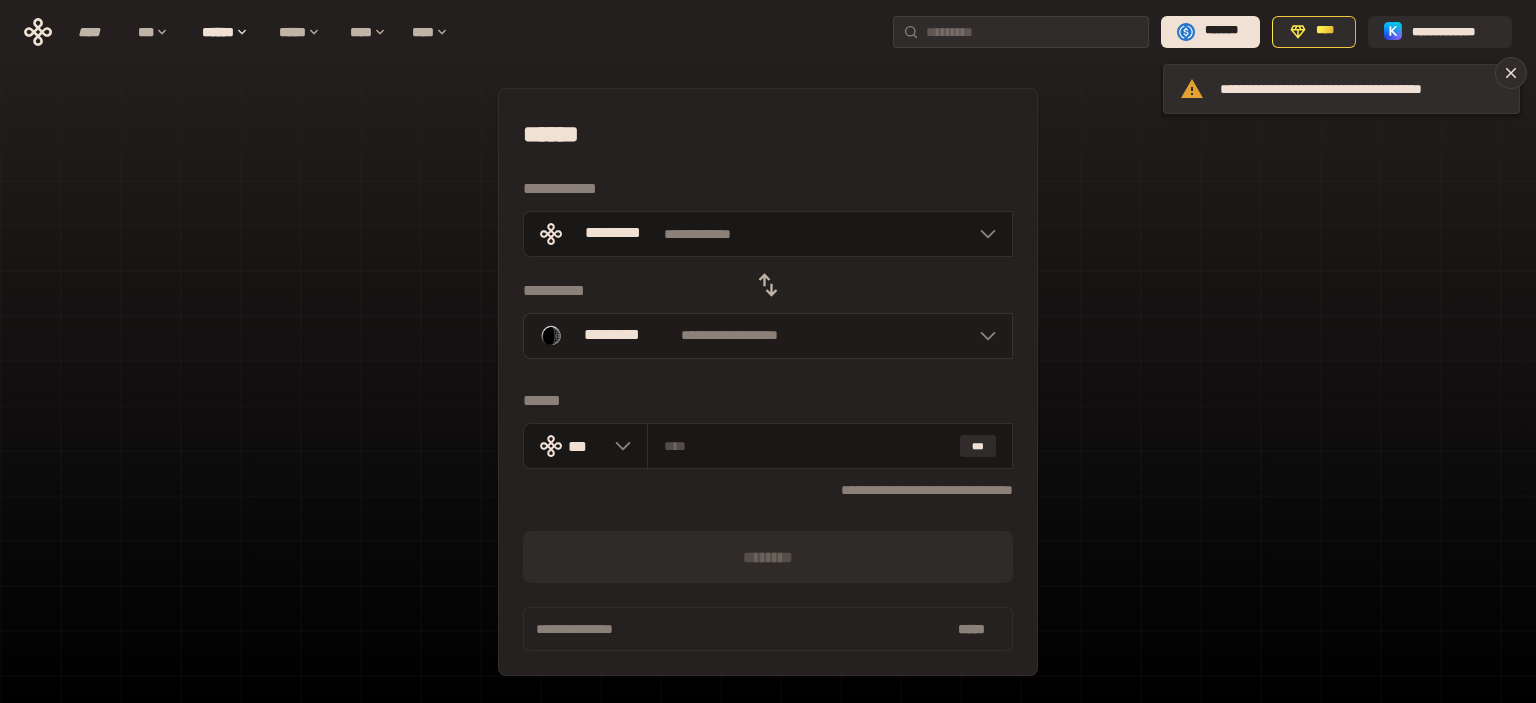 click on "**********" at bounding box center (729, 336) 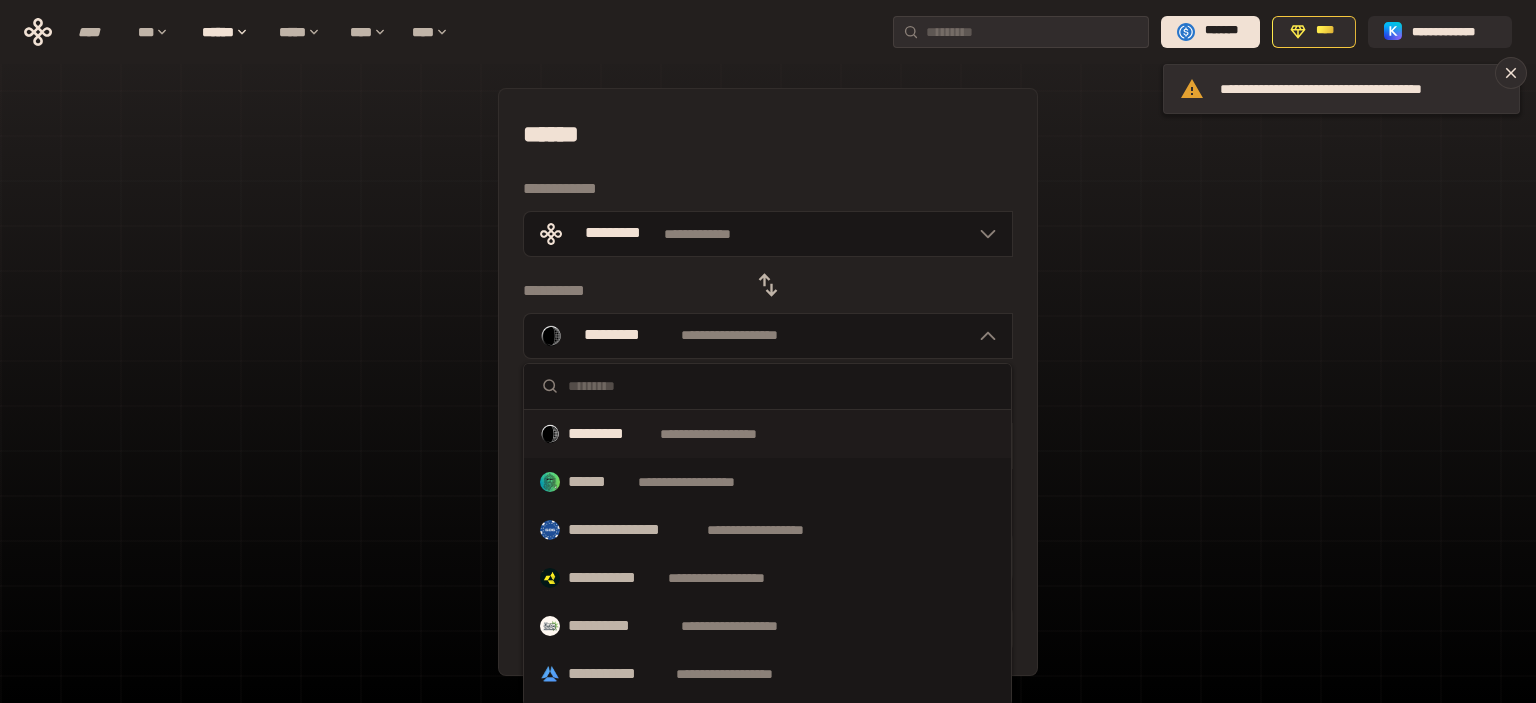 click at bounding box center (781, 386) 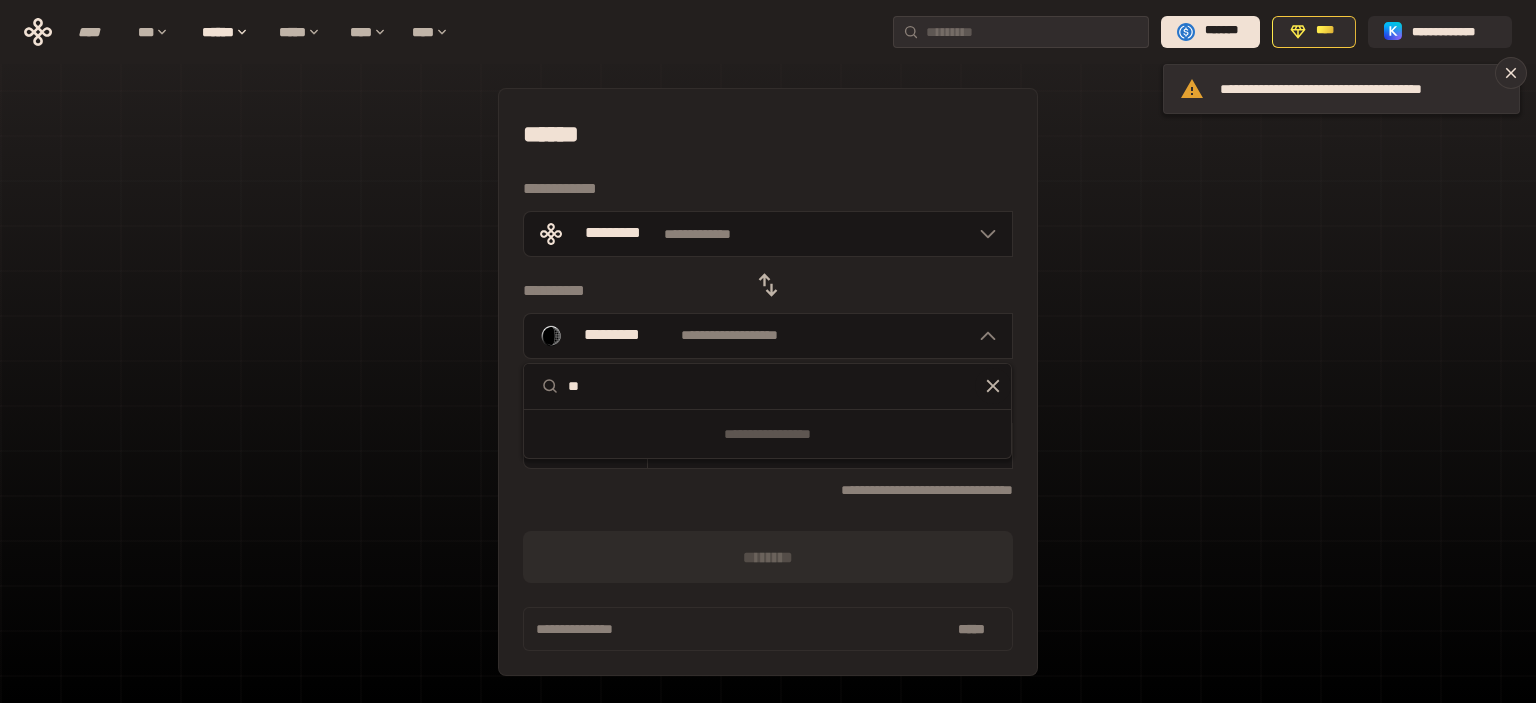 type on "*" 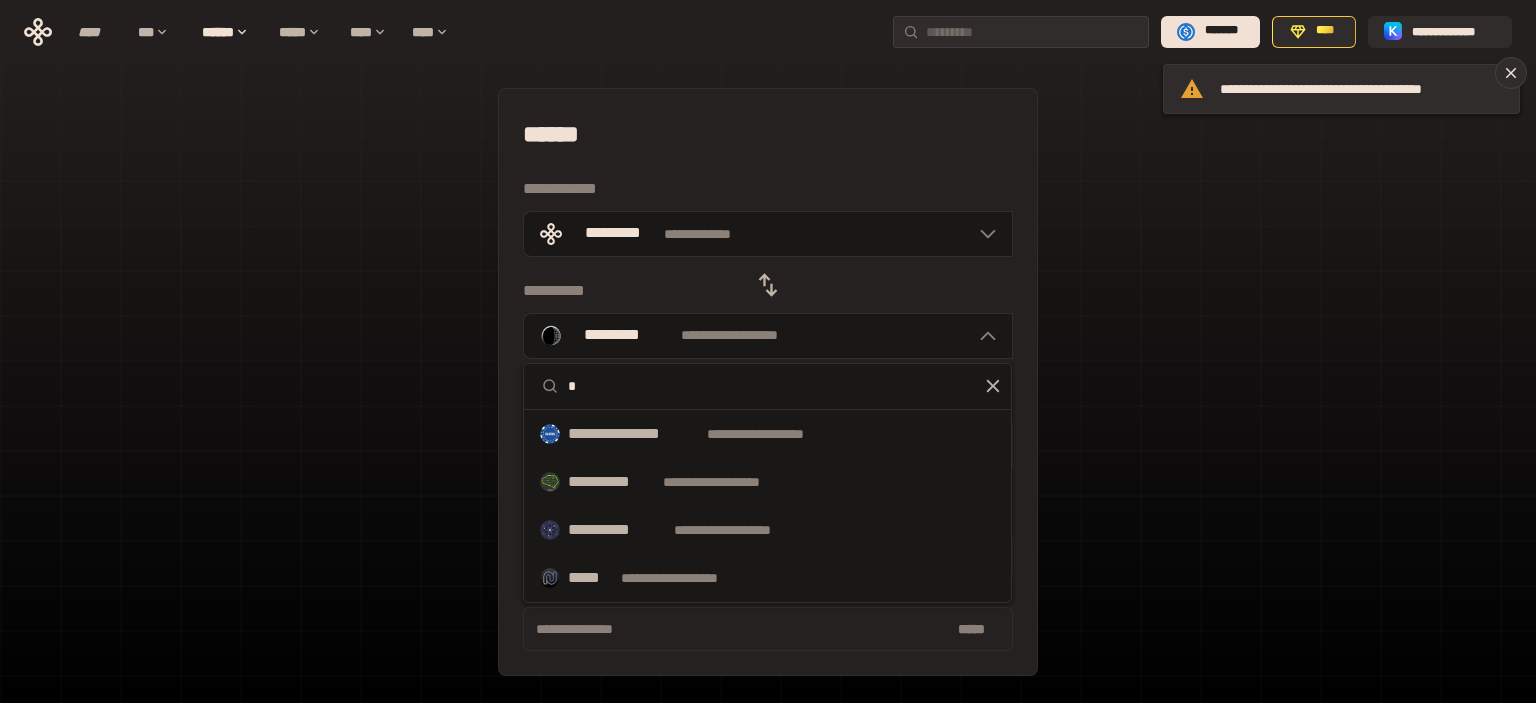 type 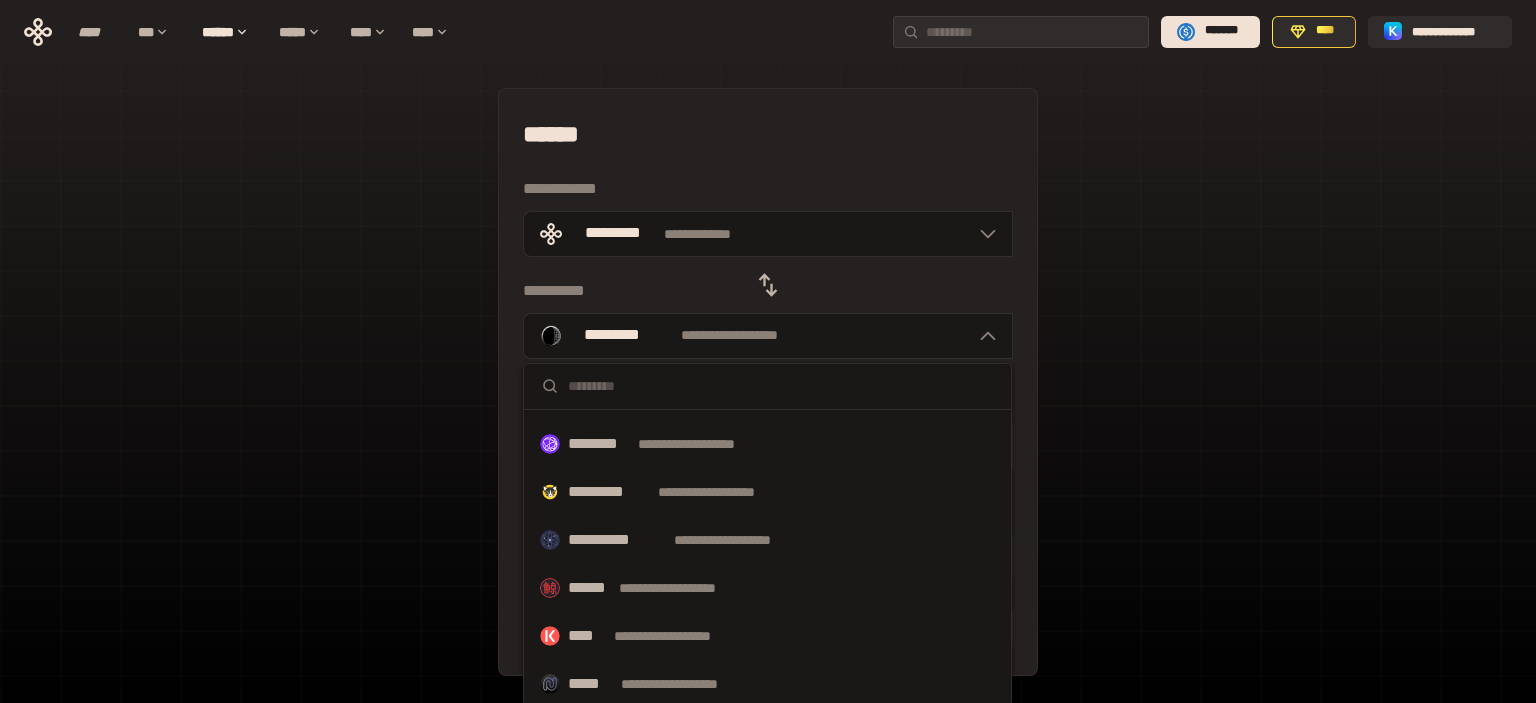 scroll, scrollTop: 615, scrollLeft: 0, axis: vertical 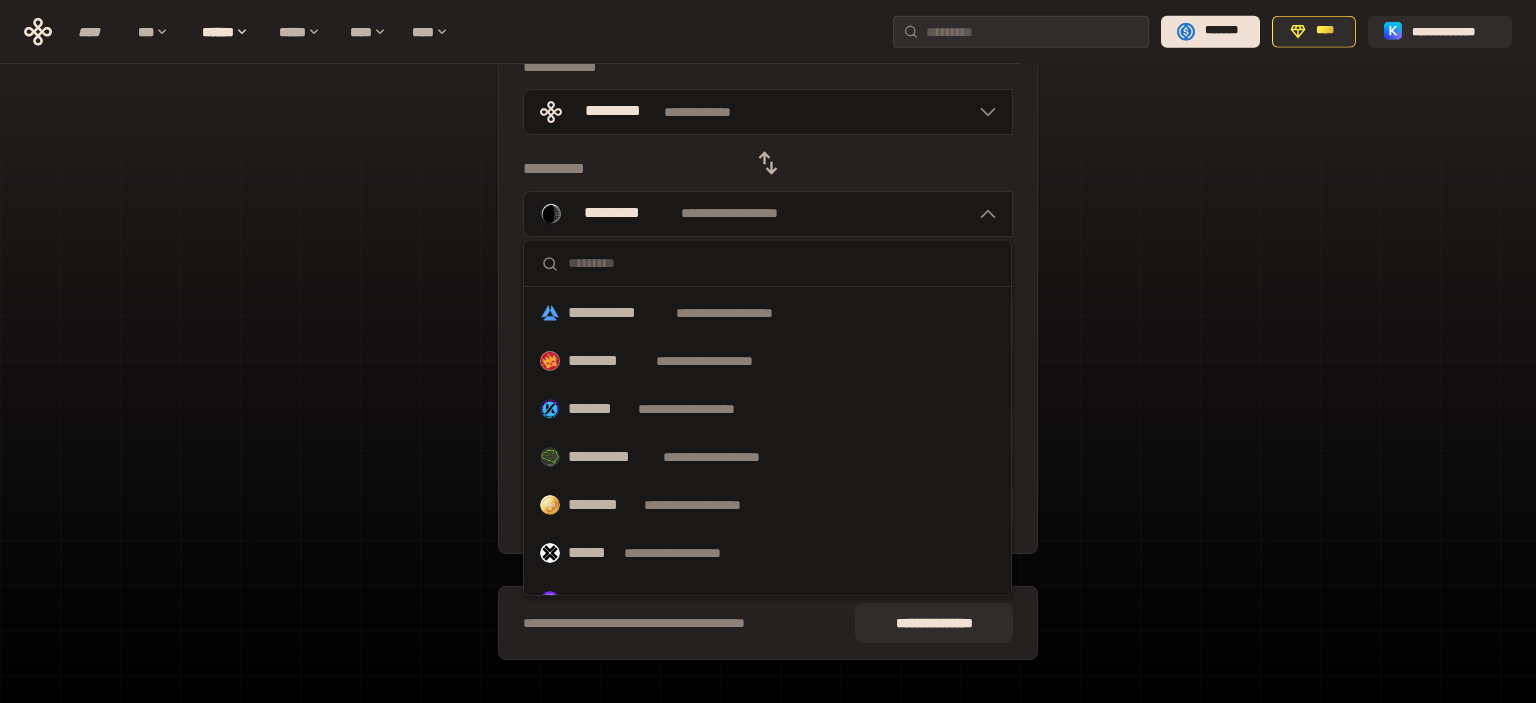 click on "[FIRST] [LAST] [STREET] [CITY], [STATE] [ZIP] [COUNTRY] [PHONE] [EMAIL]" at bounding box center (768, 323) 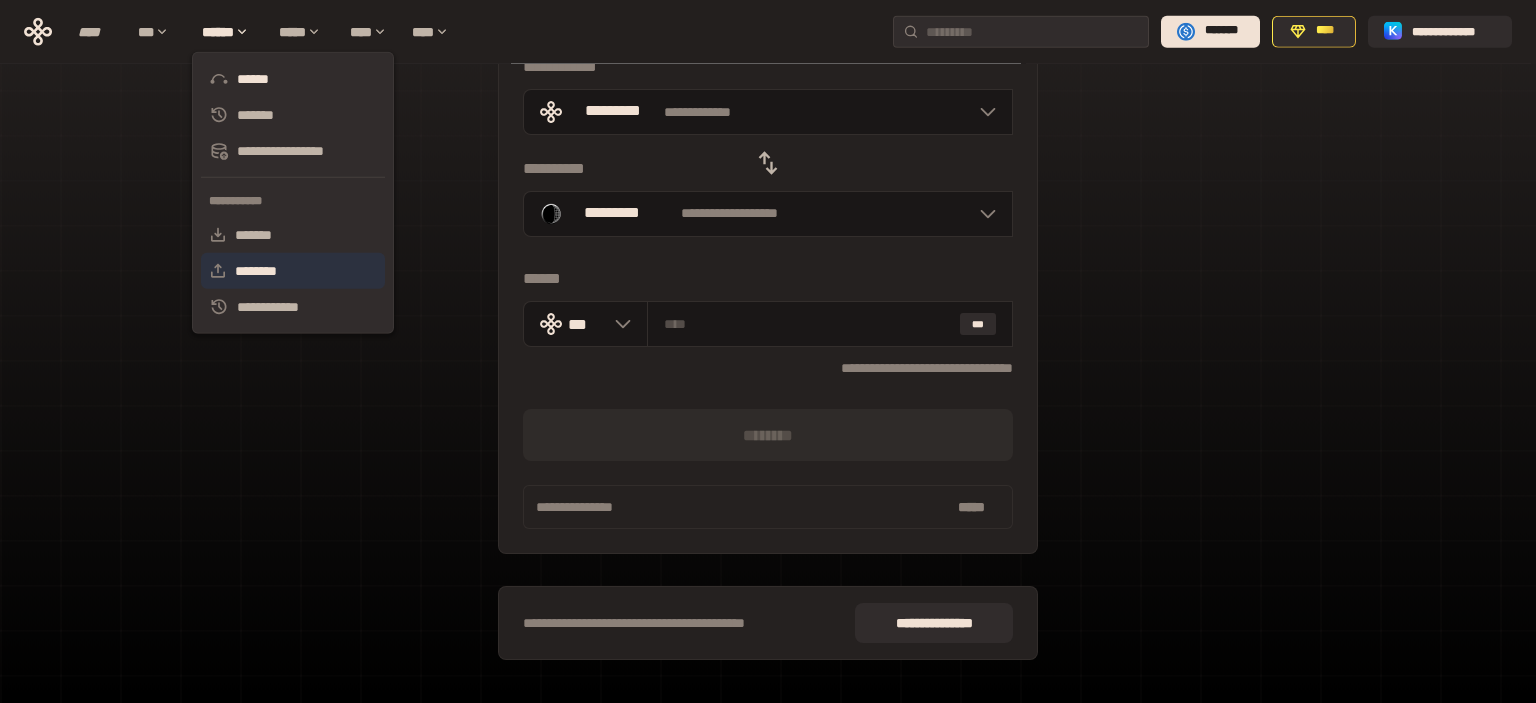 click on "********" at bounding box center (293, 271) 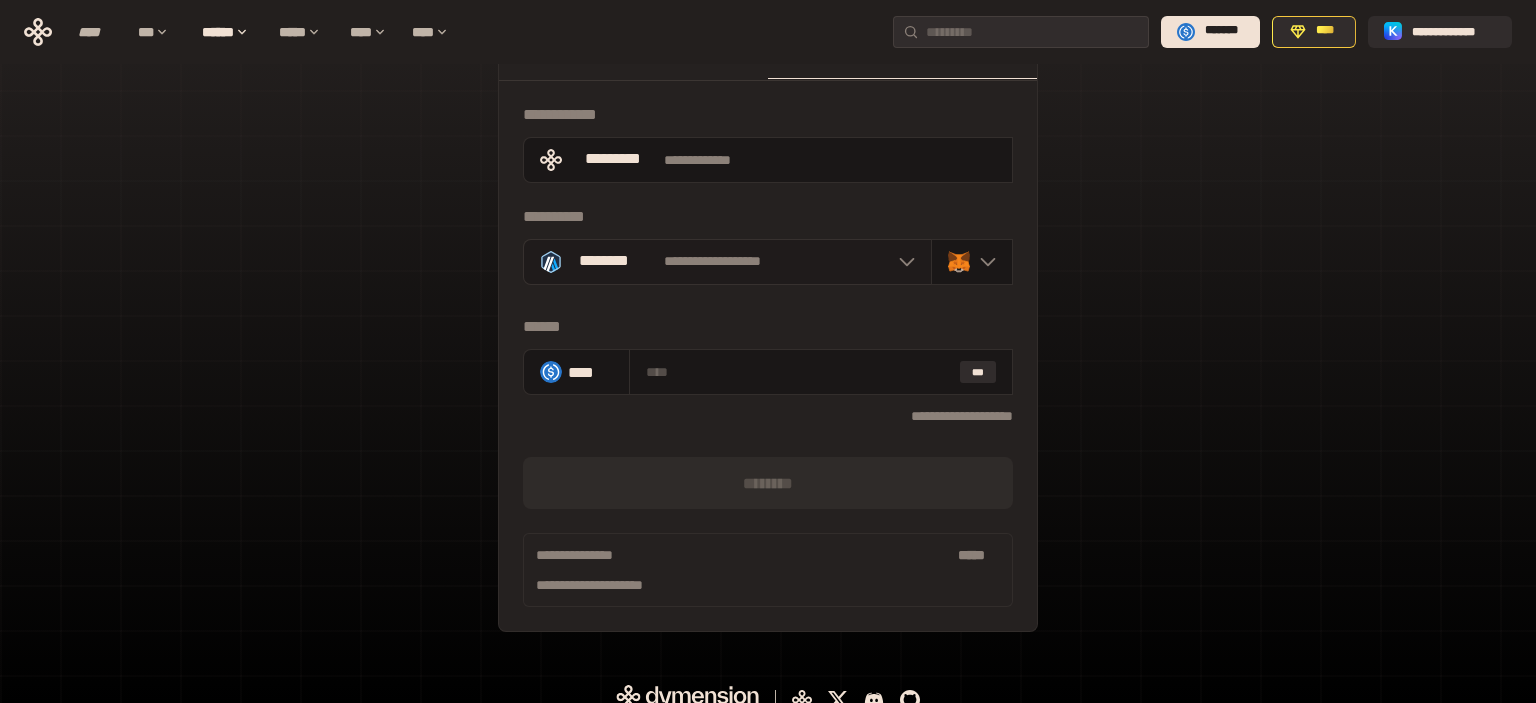 click on "**********" at bounding box center (727, 262) 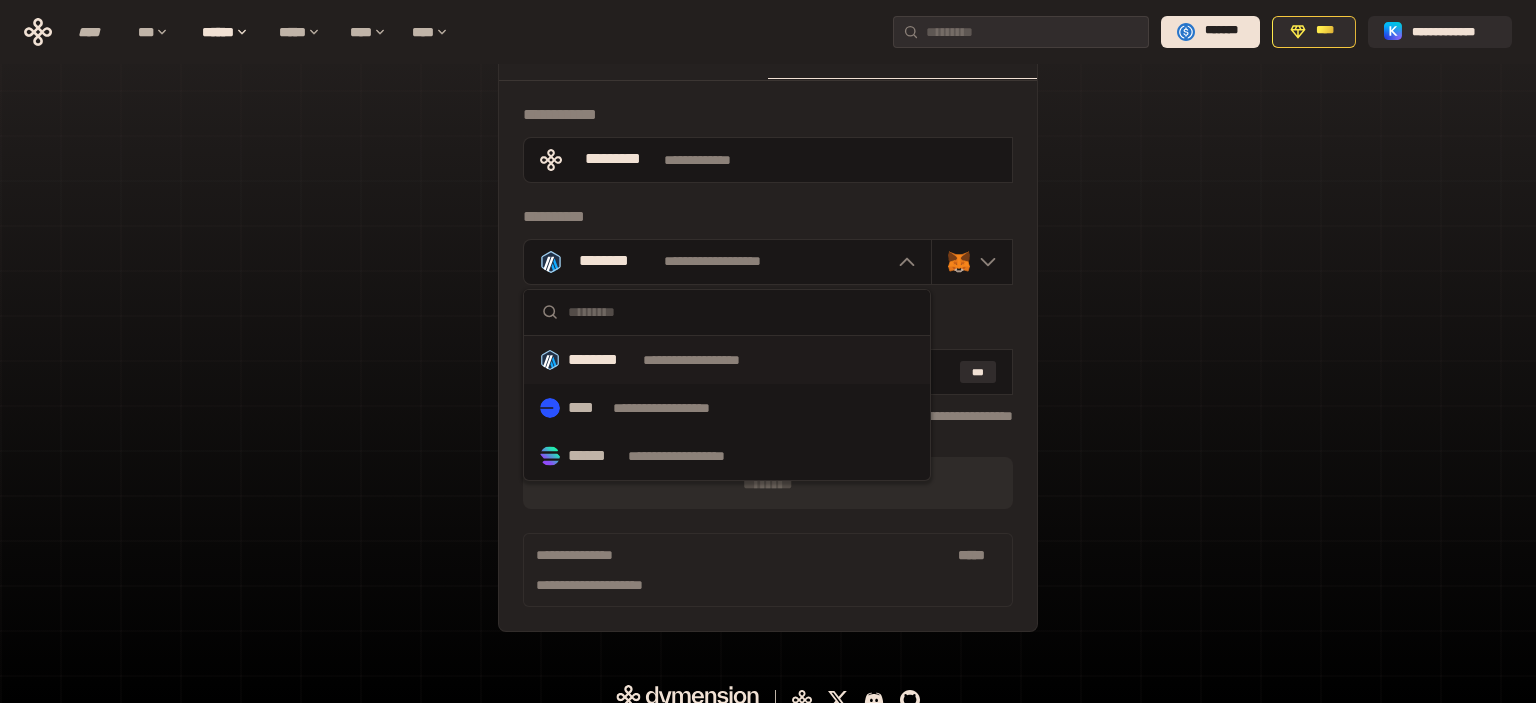 click on "**********" at bounding box center (727, 360) 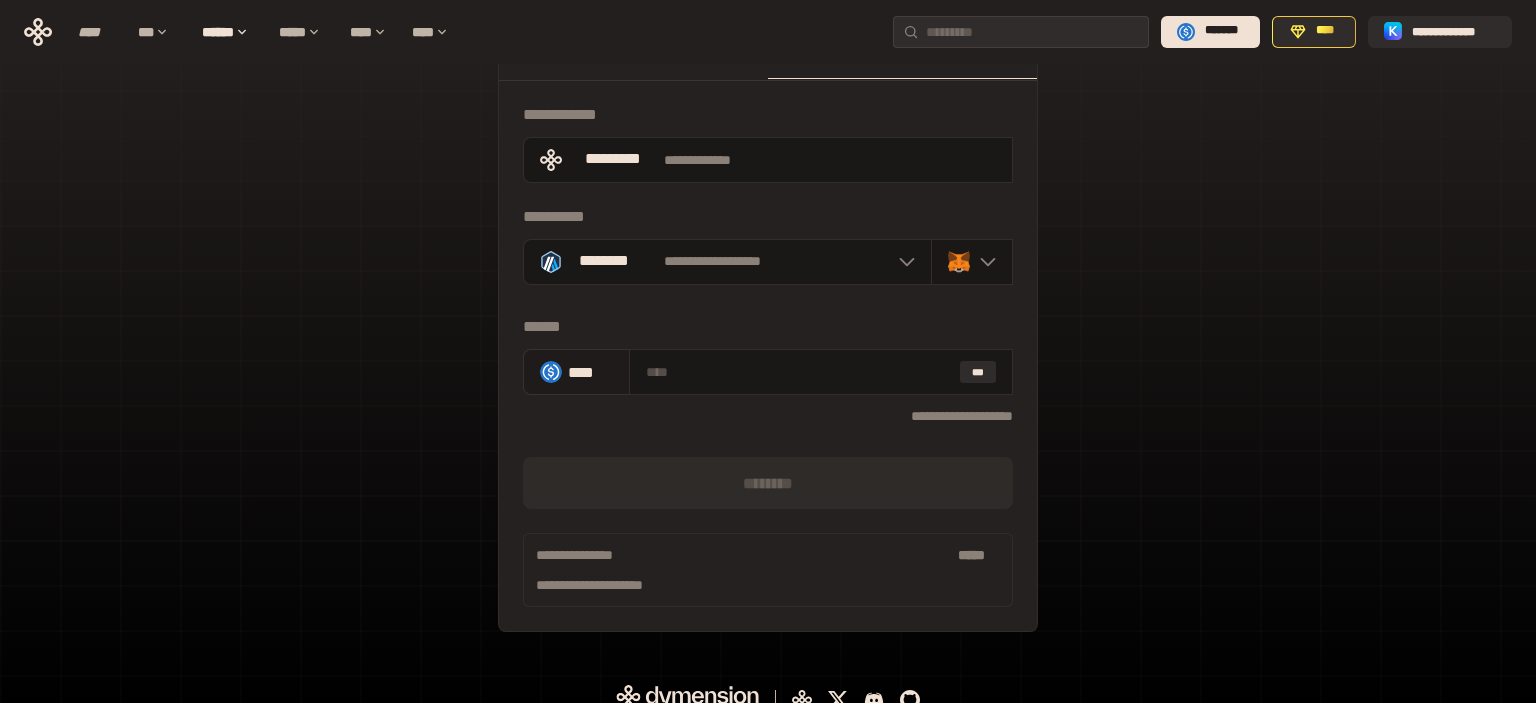 click on "****" at bounding box center (576, 372) 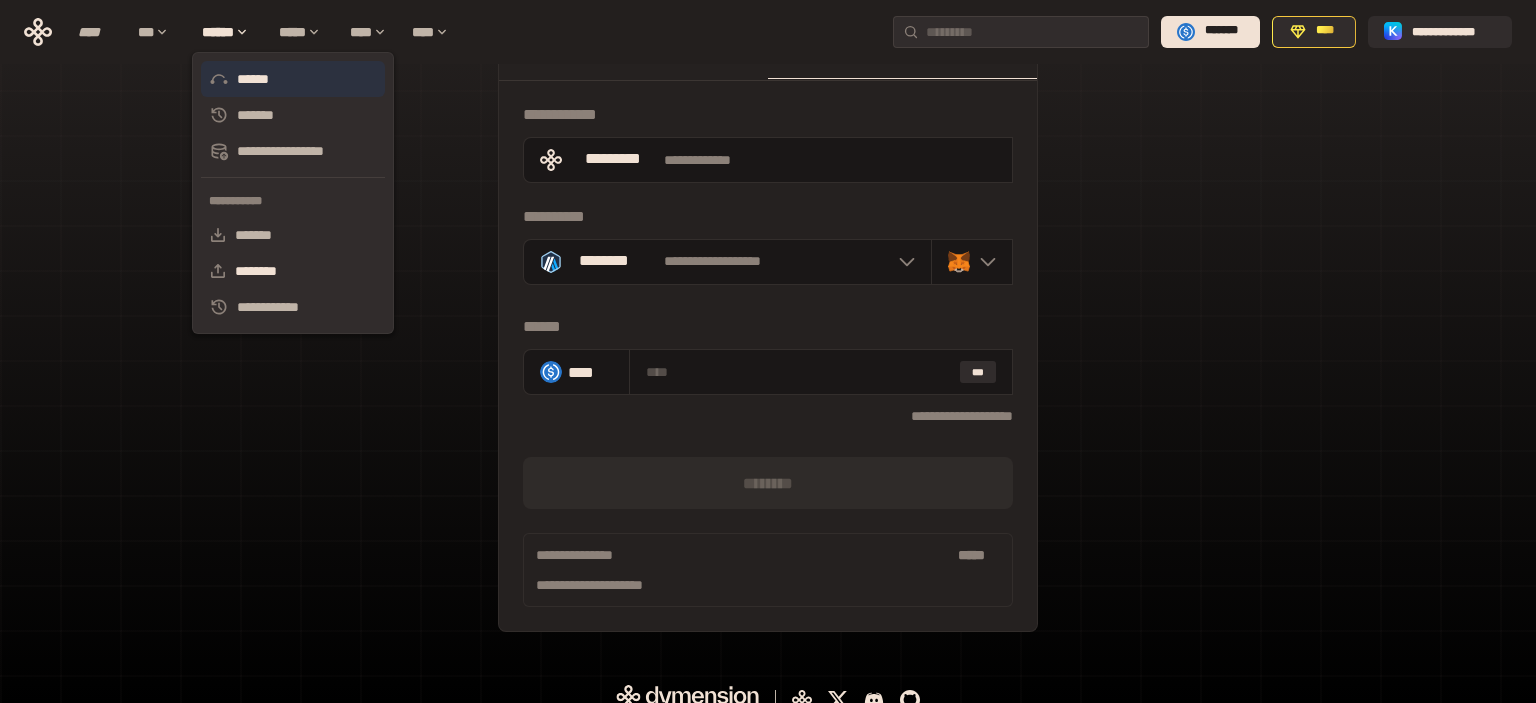 click on "******" at bounding box center [293, 79] 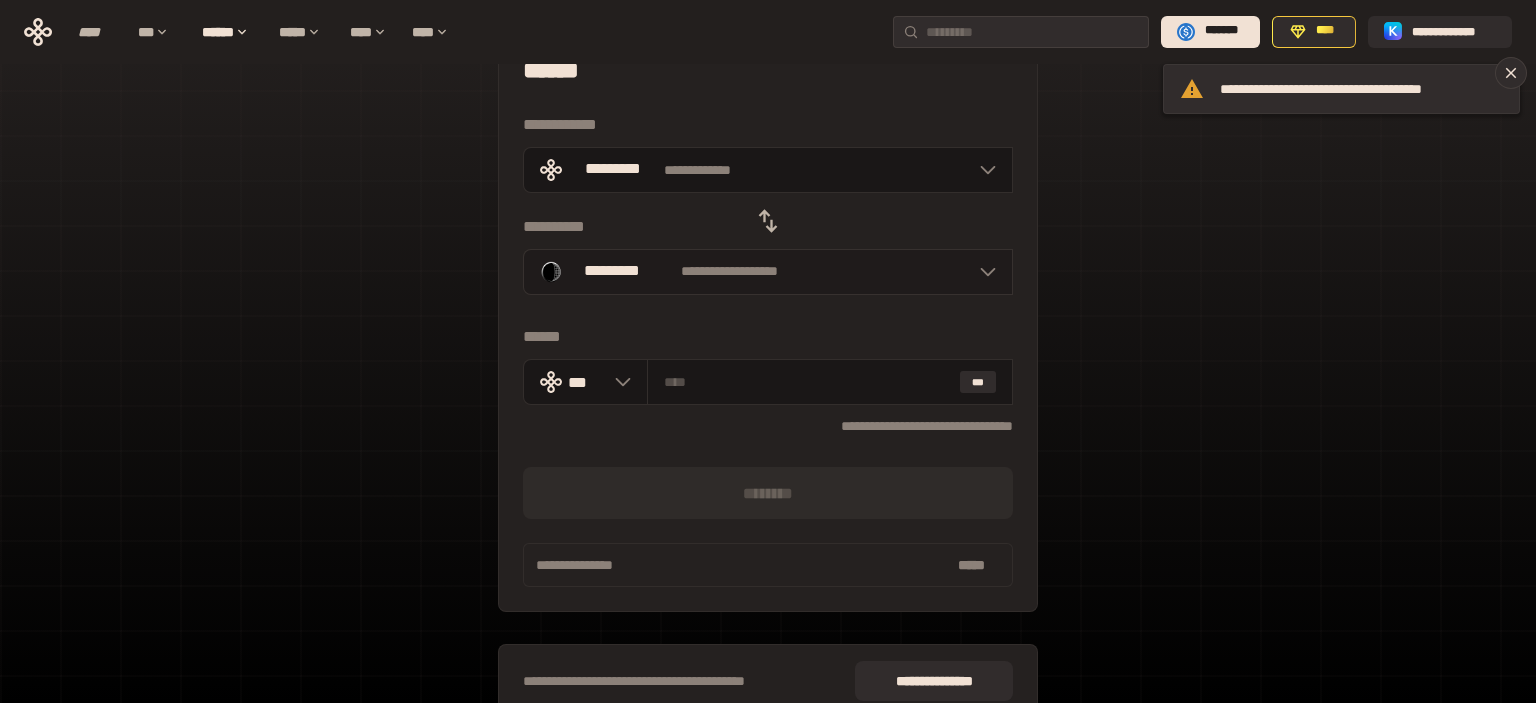 click on "**********" at bounding box center [729, 272] 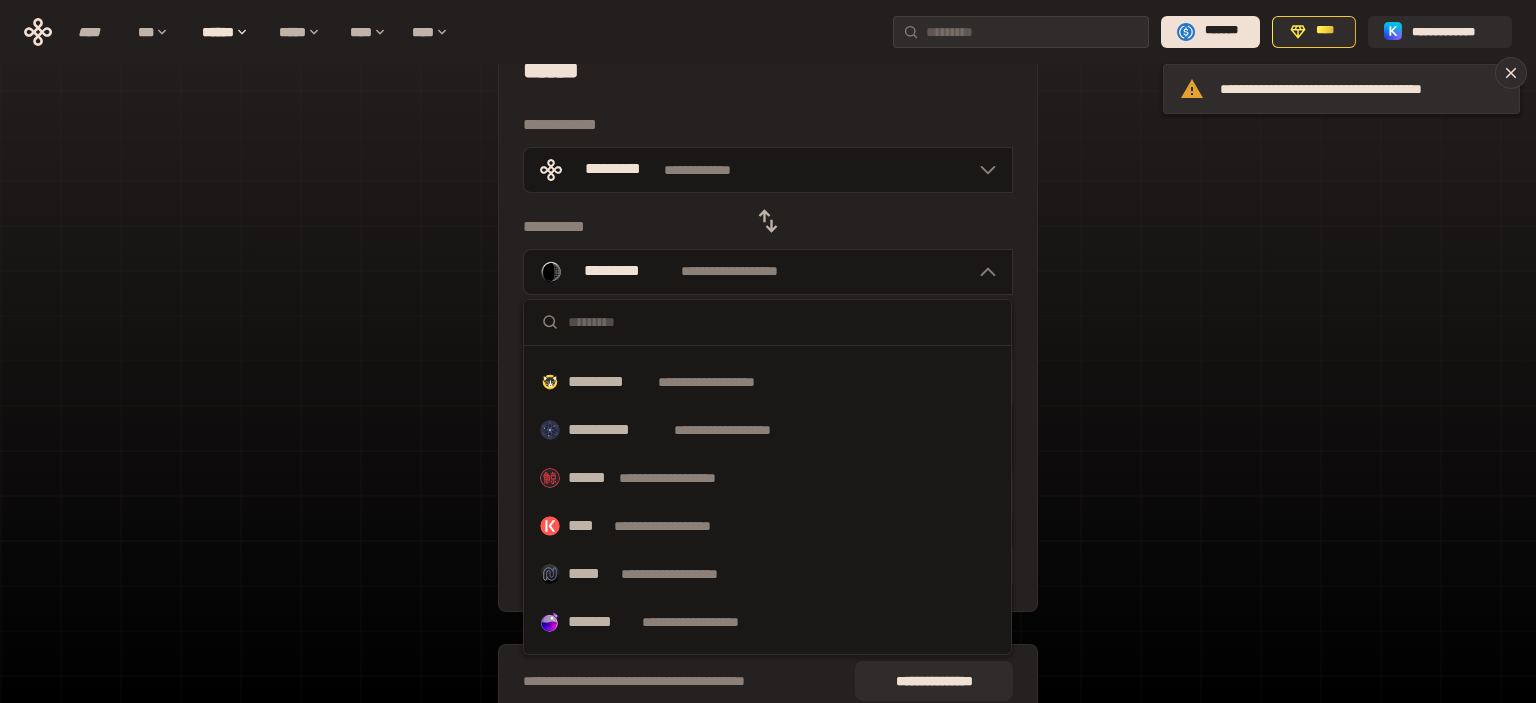 scroll, scrollTop: 603, scrollLeft: 0, axis: vertical 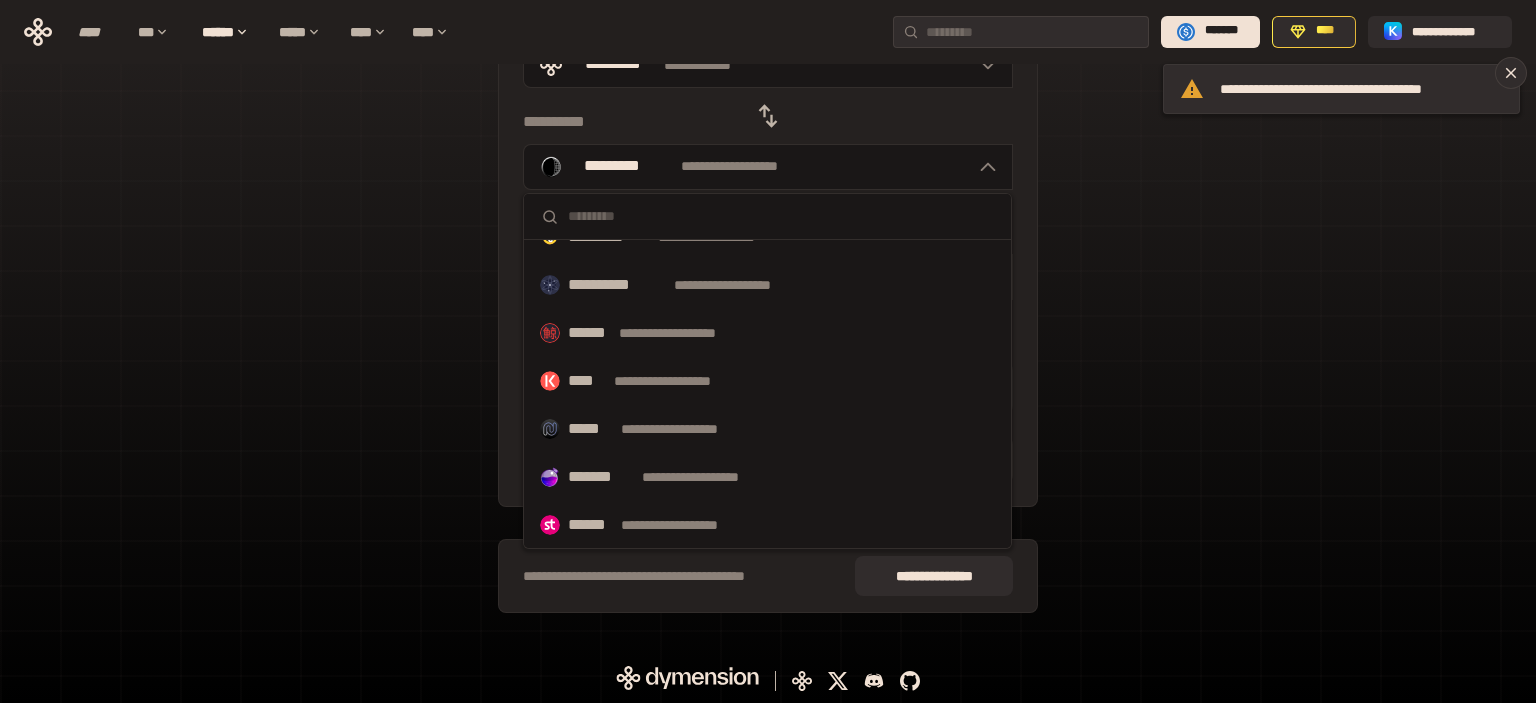 click on "**********" at bounding box center [768, 276] 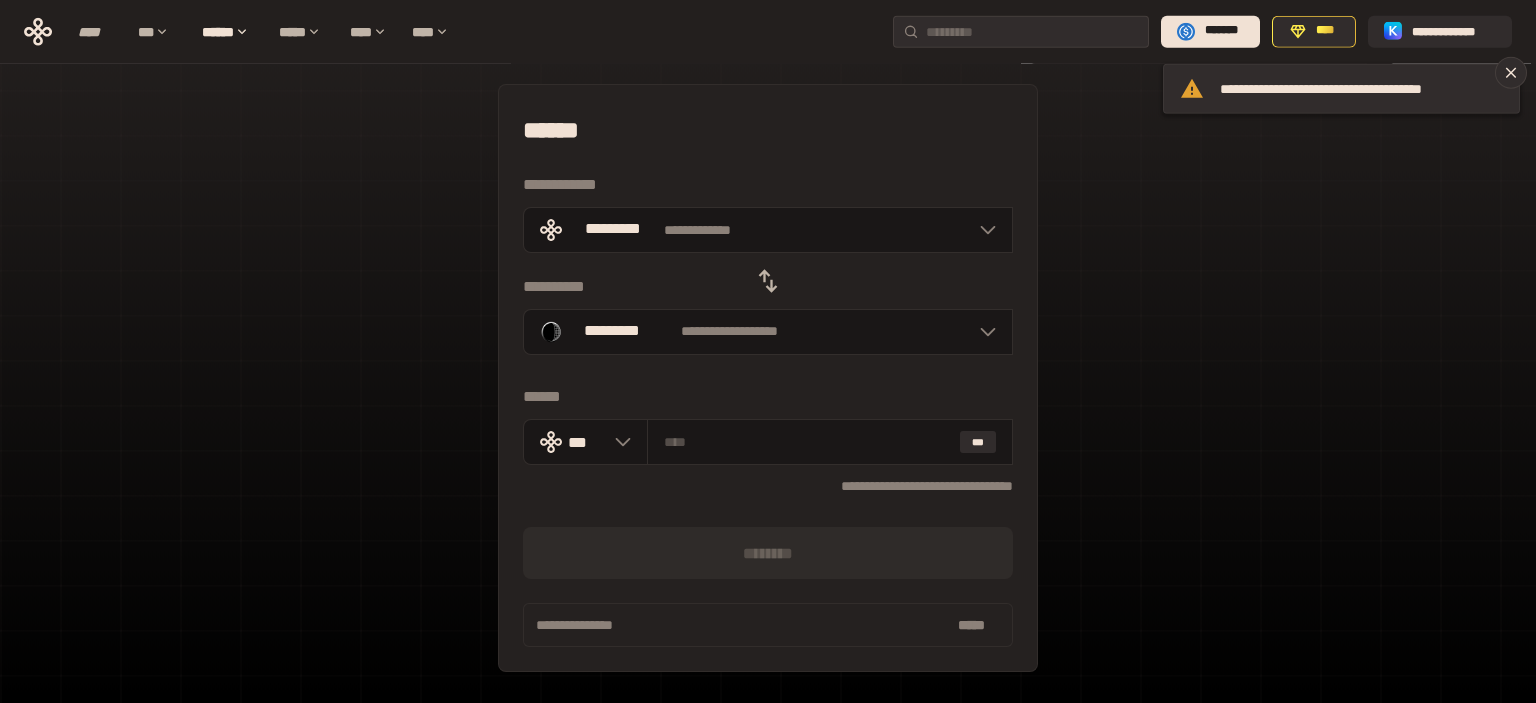 scroll, scrollTop: 0, scrollLeft: 0, axis: both 